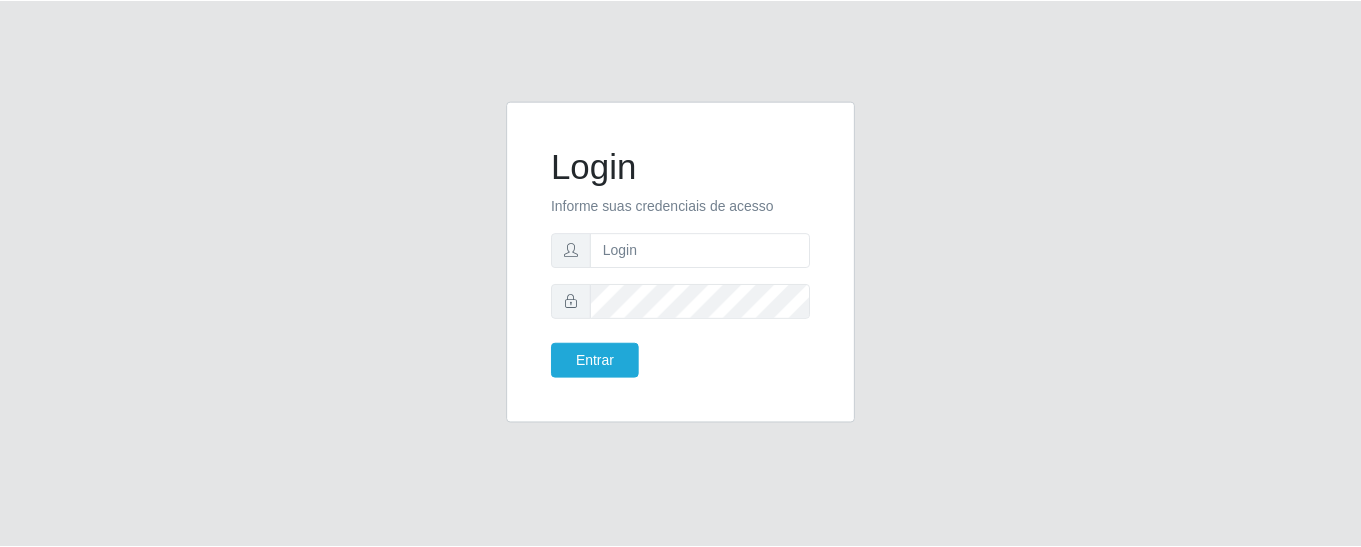scroll, scrollTop: 0, scrollLeft: 0, axis: both 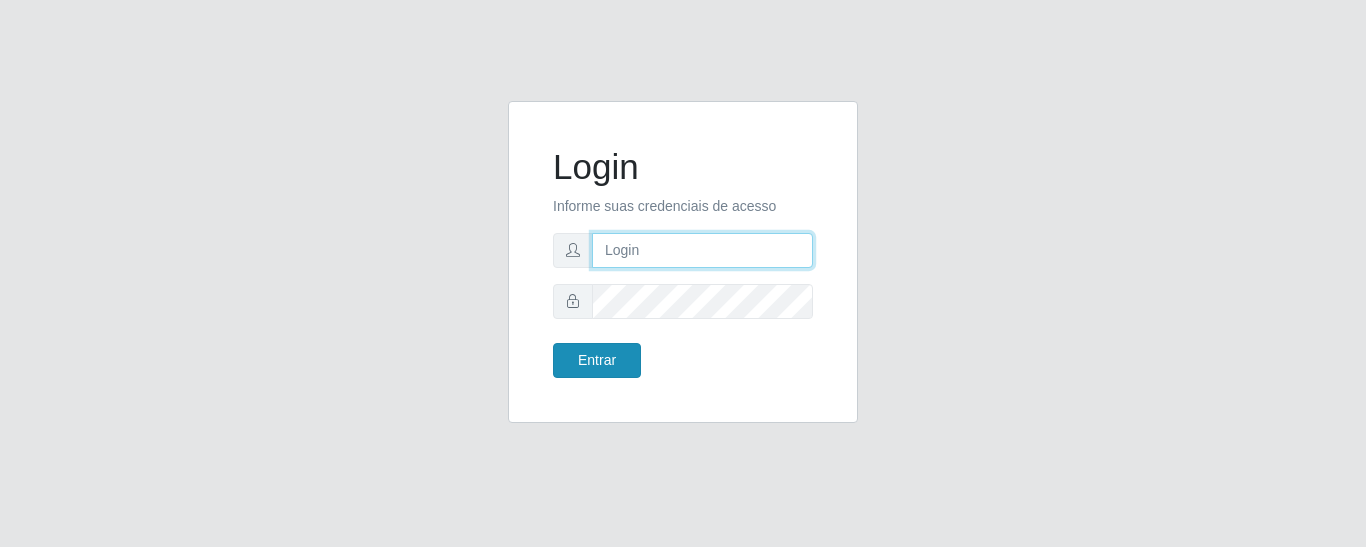 type on "[EMAIL]" 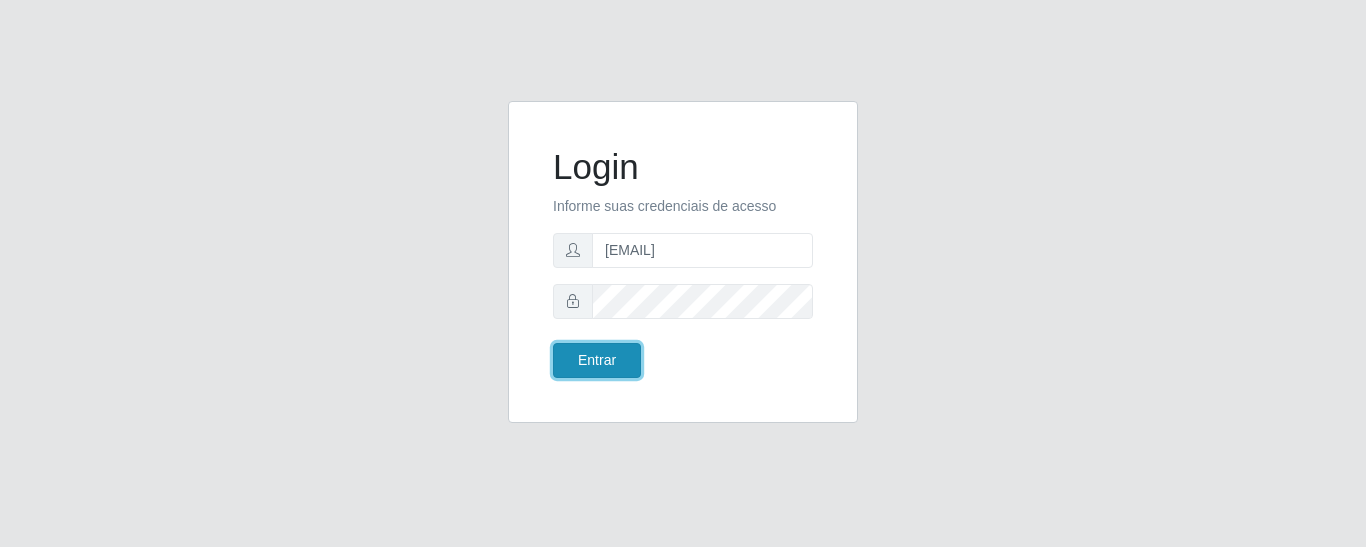 click on "Entrar" at bounding box center (597, 360) 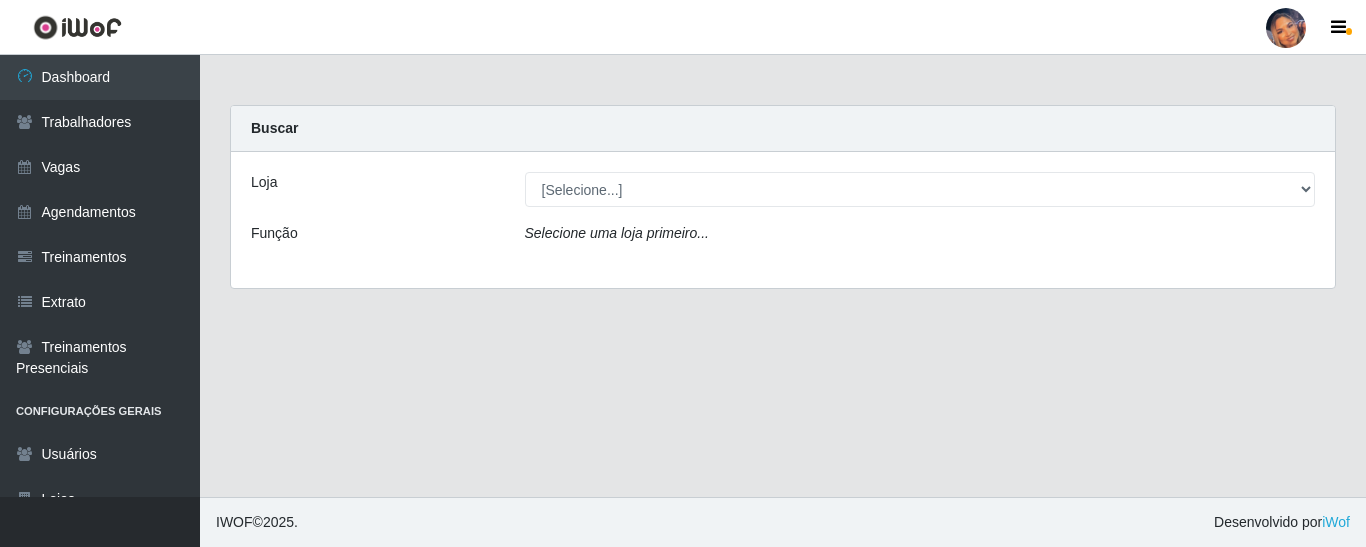 click on "Loja [Selecione...] Supermercado Preço Bom Função Selecione uma loja primeiro..." at bounding box center [783, 220] 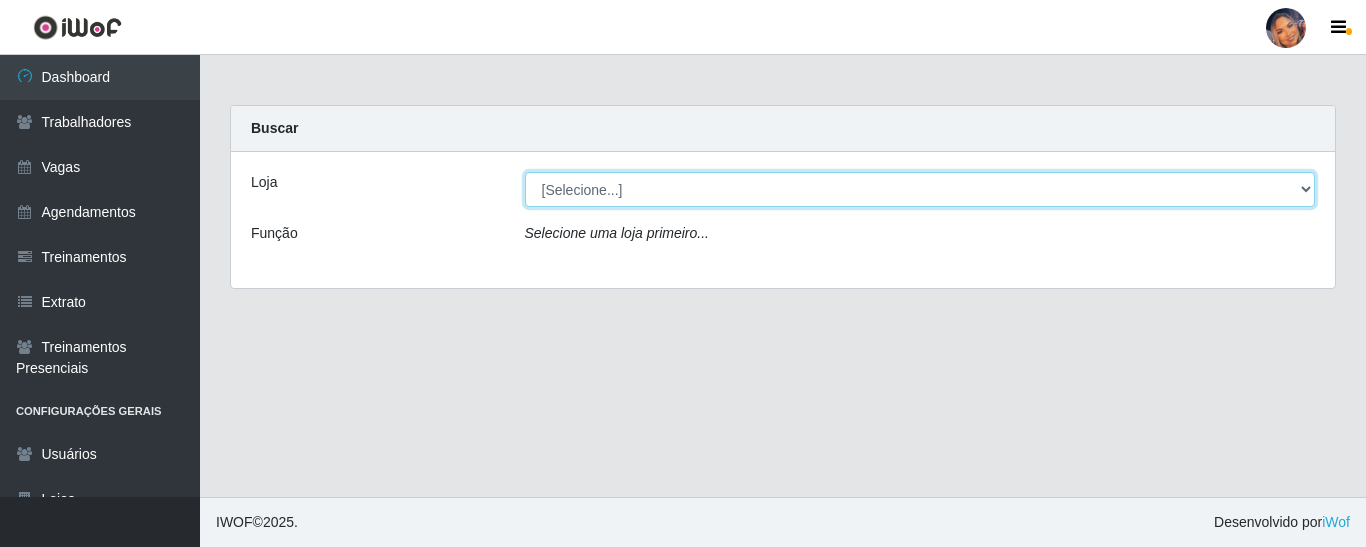 drag, startPoint x: 641, startPoint y: 193, endPoint x: 636, endPoint y: 205, distance: 13 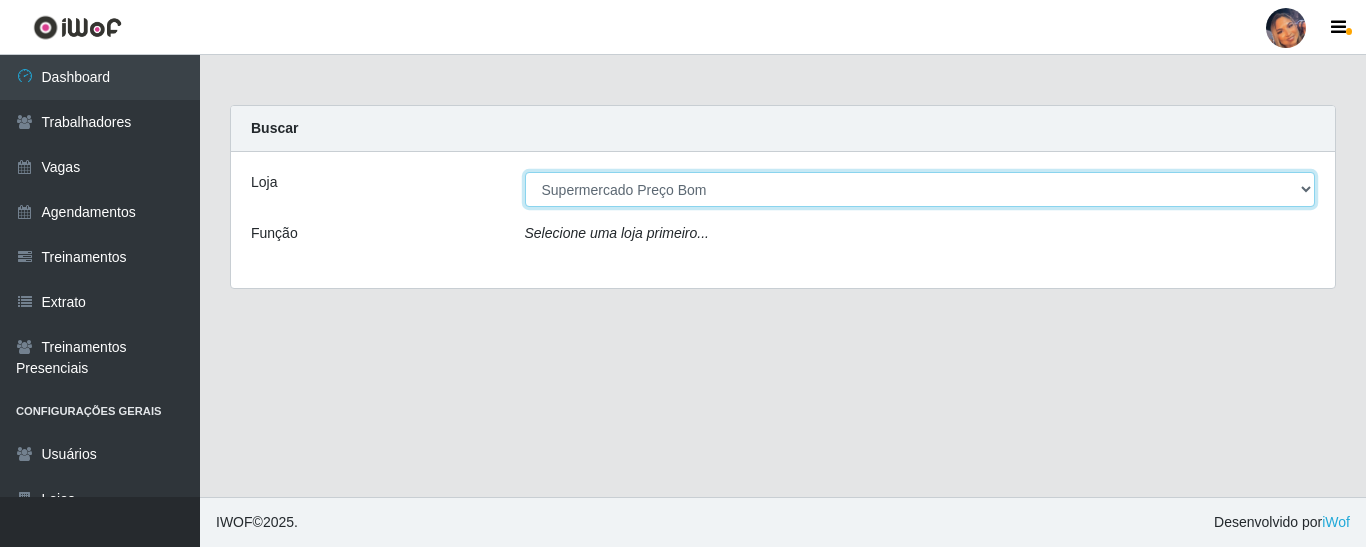 click on "[Selecione...] Supermercado Preço Bom" at bounding box center [920, 189] 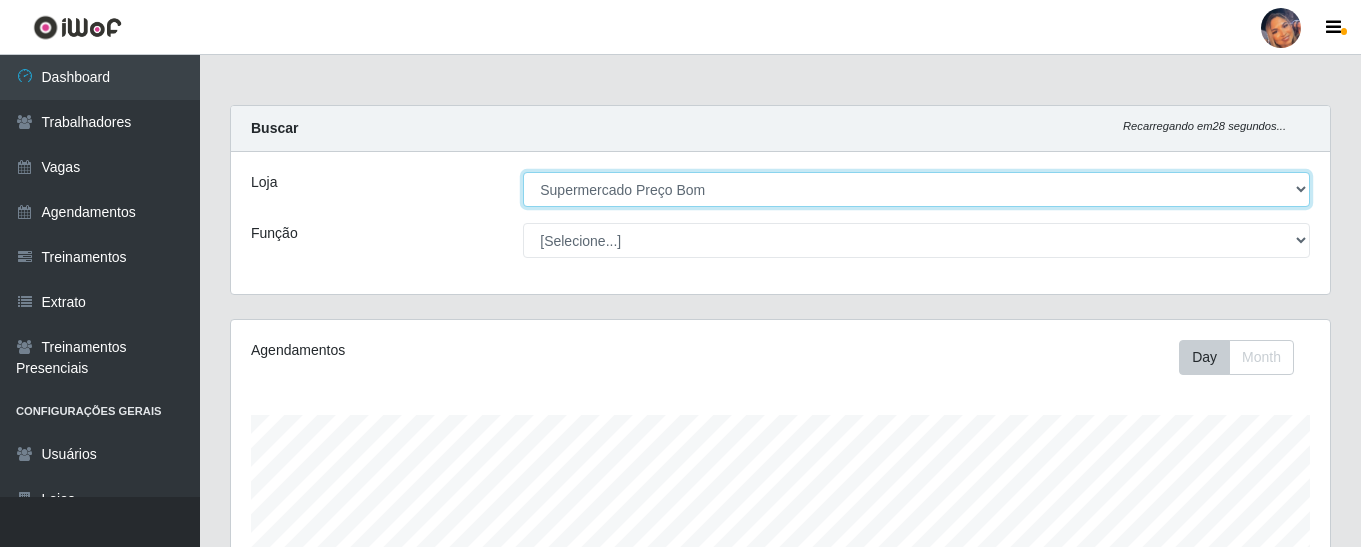 scroll, scrollTop: 999585, scrollLeft: 998901, axis: both 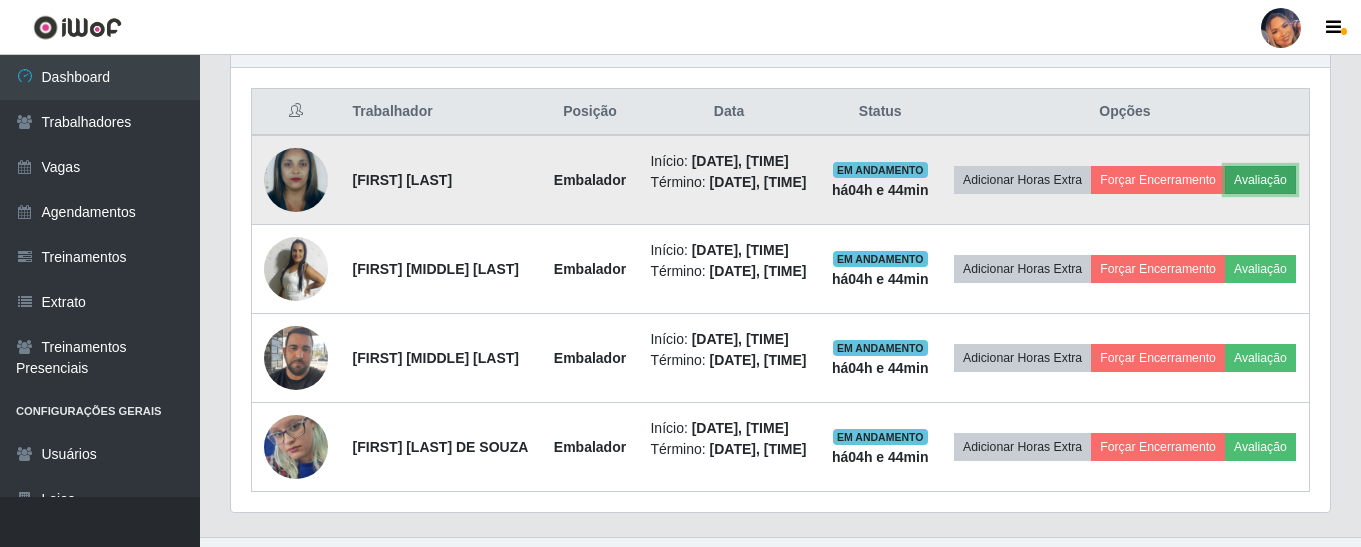 click on "Avaliação" at bounding box center (1260, 180) 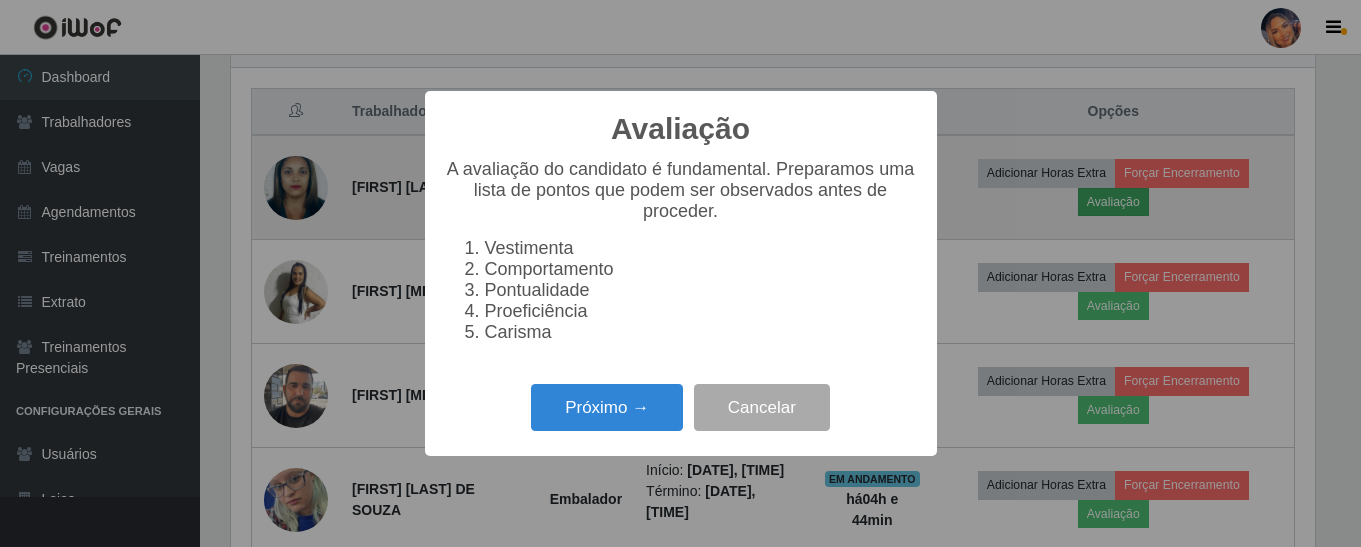 scroll, scrollTop: 999585, scrollLeft: 998911, axis: both 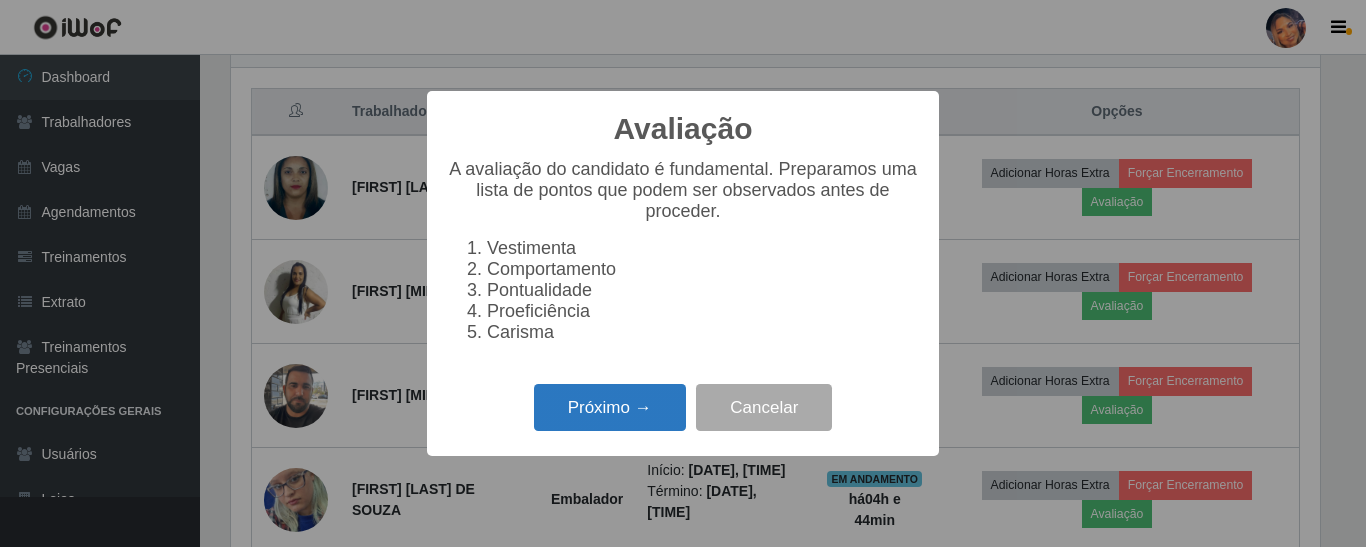 click on "Próximo →" at bounding box center (610, 407) 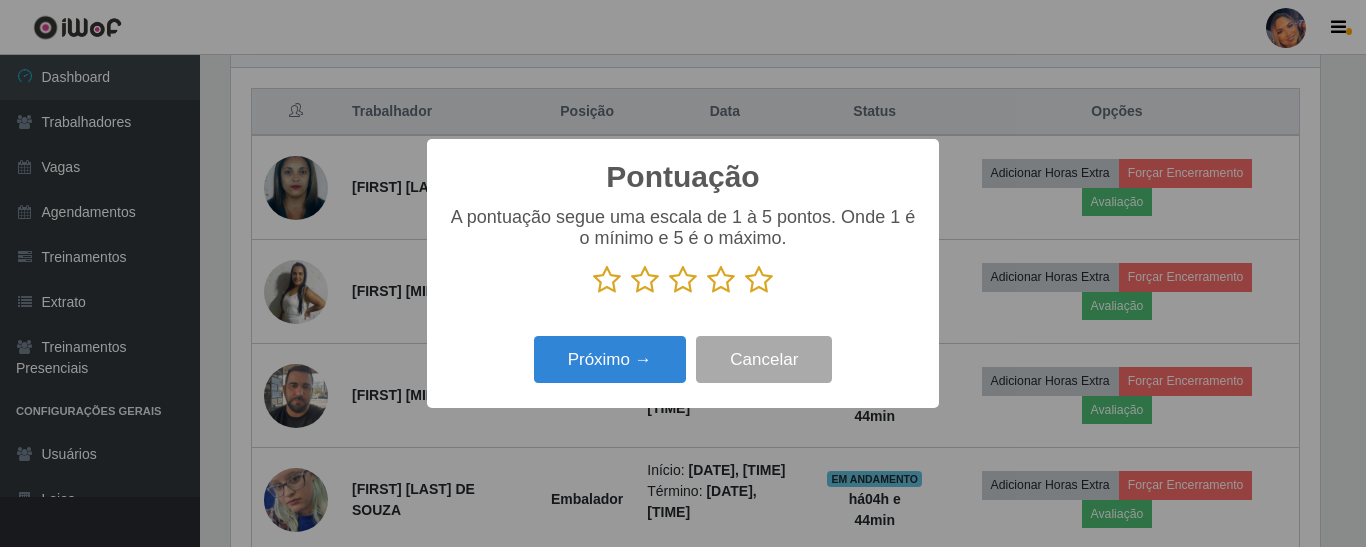 click at bounding box center [759, 280] 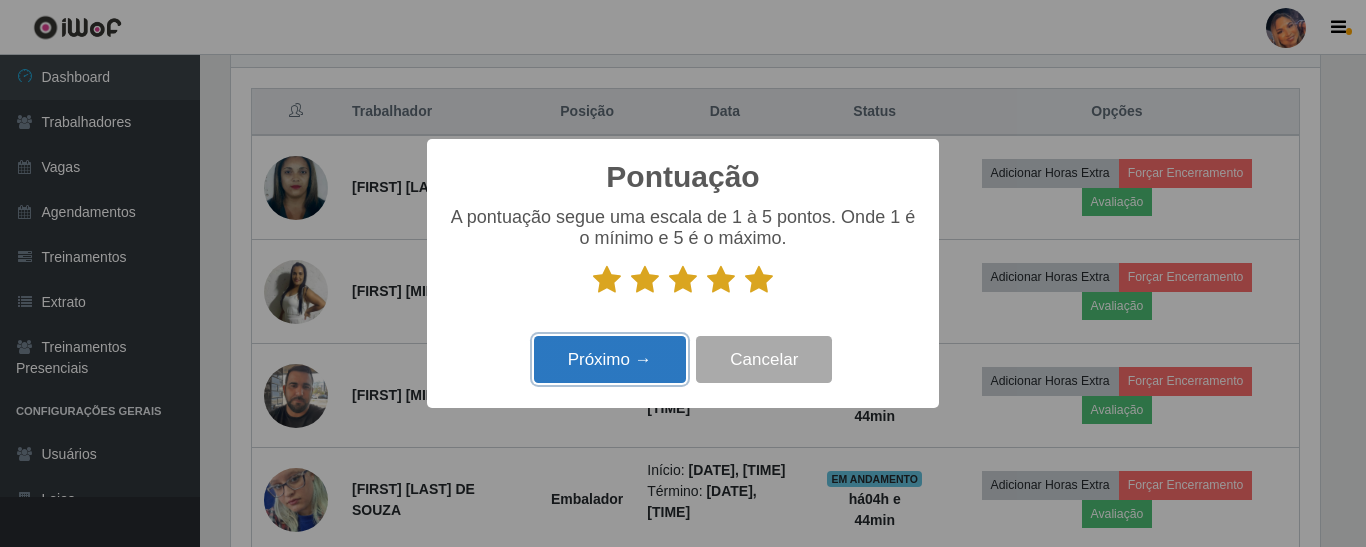 click on "Próximo →" at bounding box center (610, 359) 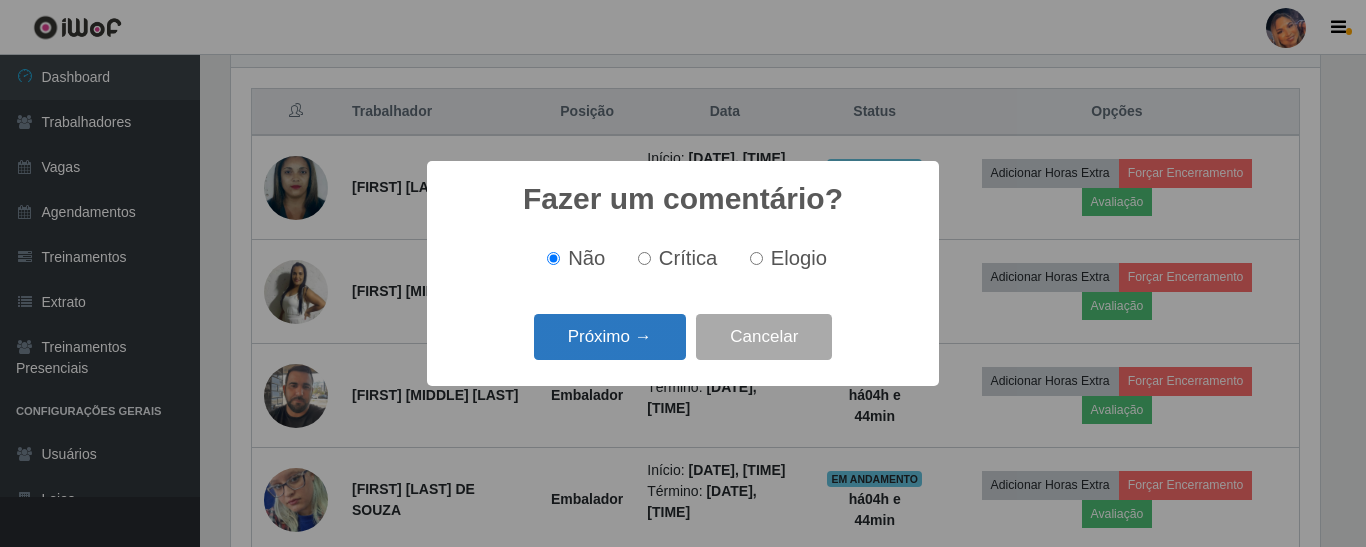 click on "Próximo →" at bounding box center (610, 337) 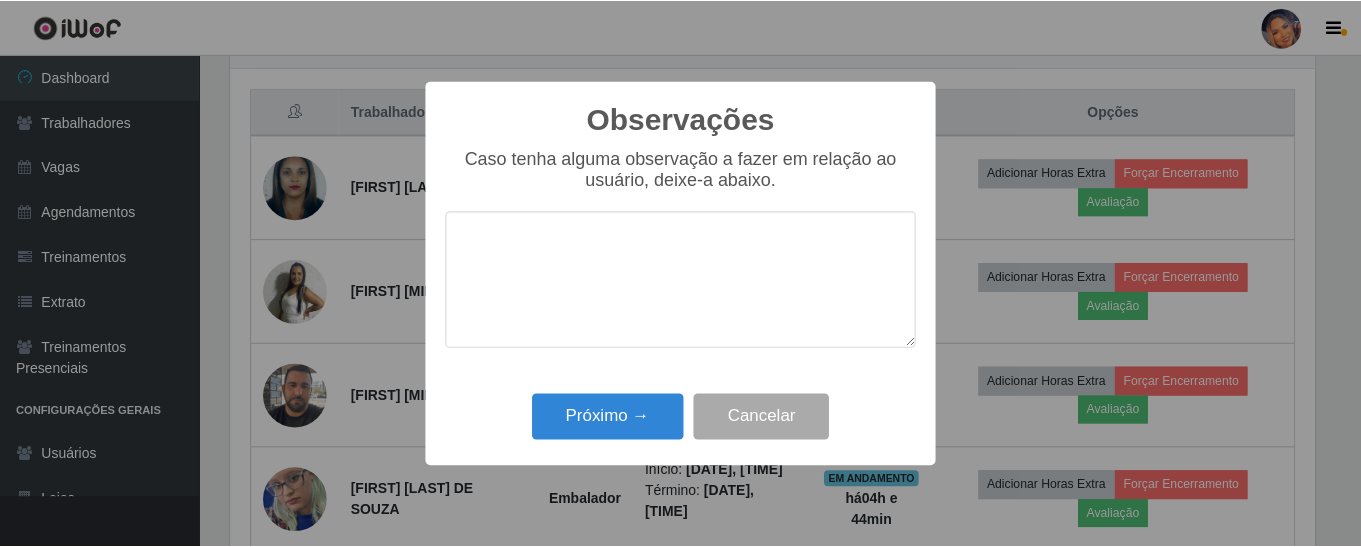 scroll, scrollTop: 999585, scrollLeft: 998911, axis: both 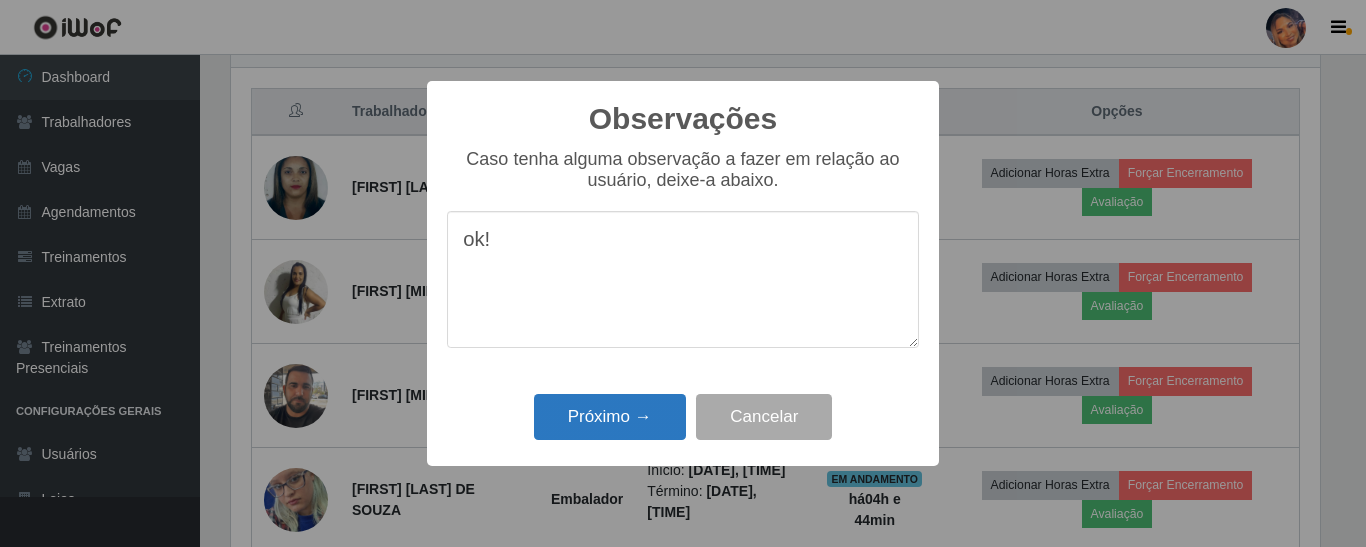 type on "ok!" 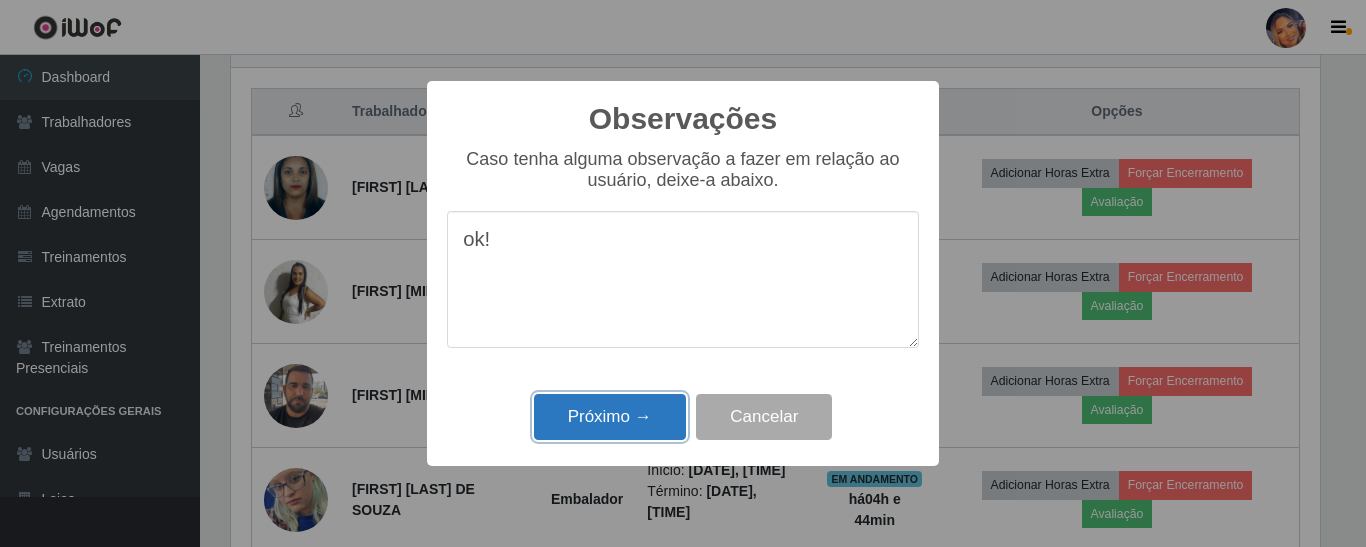 click on "Próximo →" at bounding box center [610, 417] 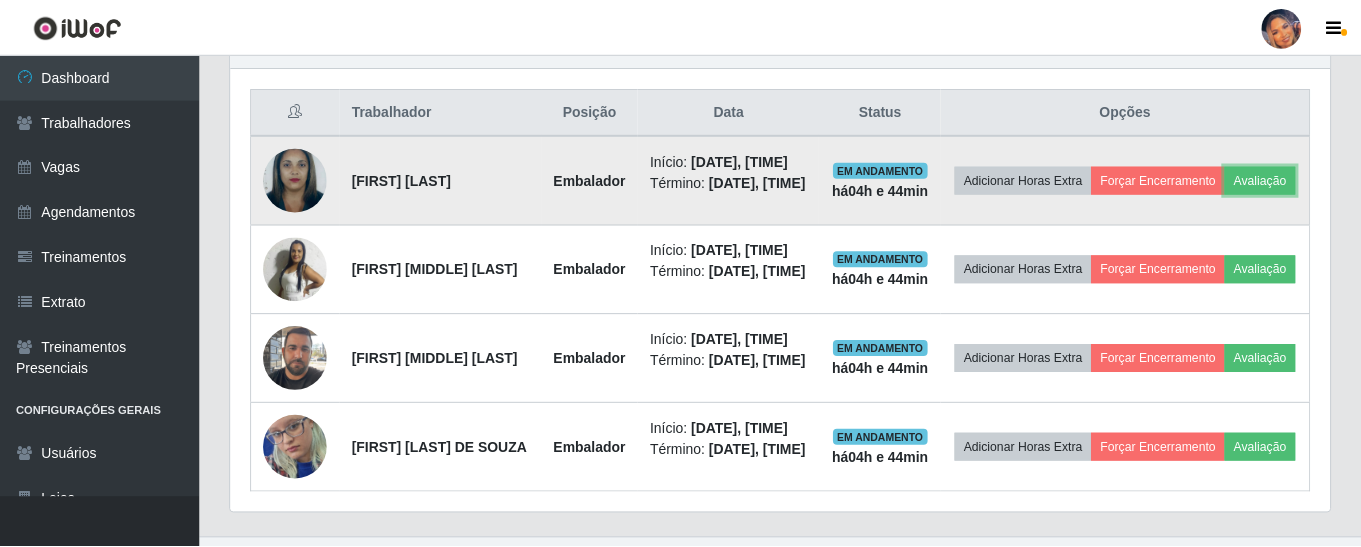 scroll, scrollTop: 999585, scrollLeft: 998901, axis: both 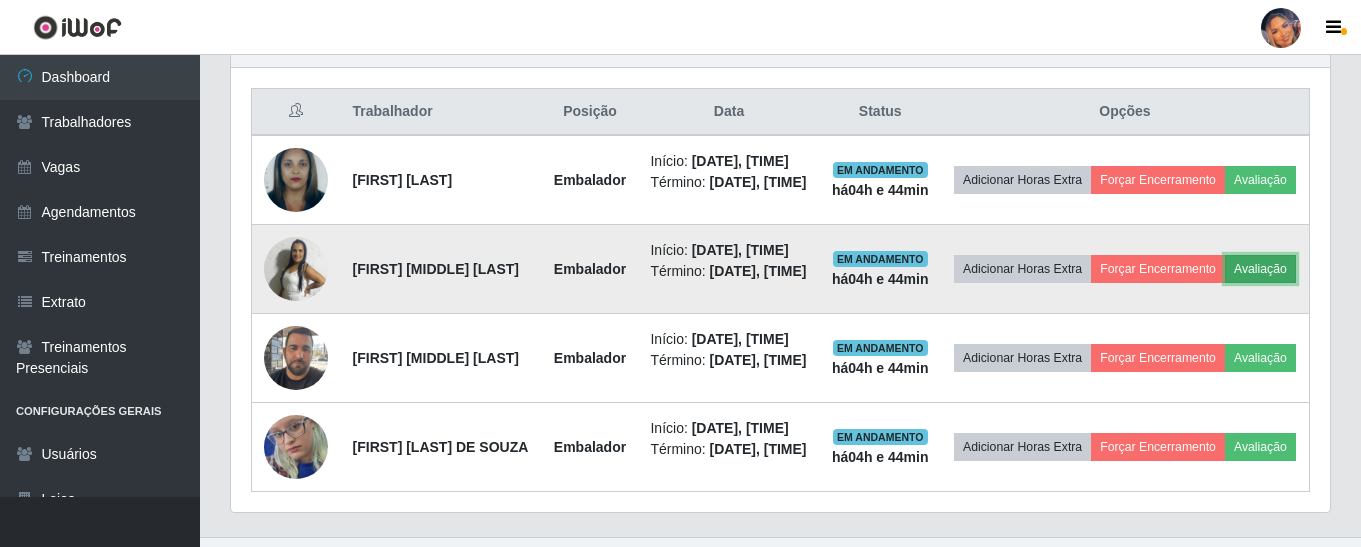 click on "Avaliação" at bounding box center (1260, 269) 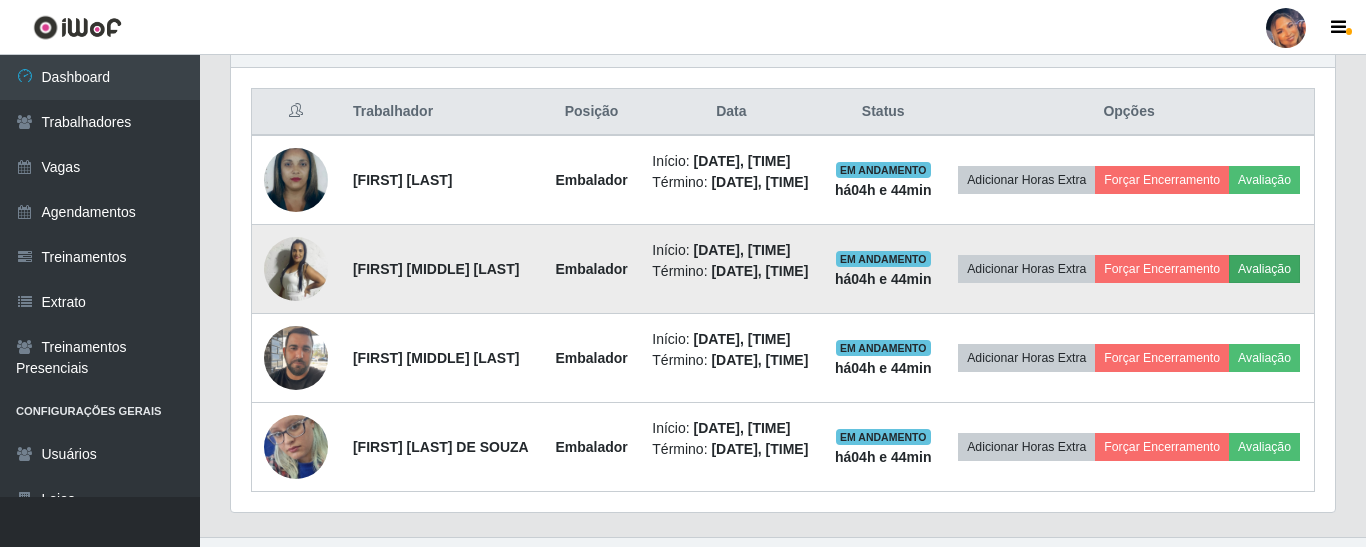 scroll, scrollTop: 999585, scrollLeft: 998911, axis: both 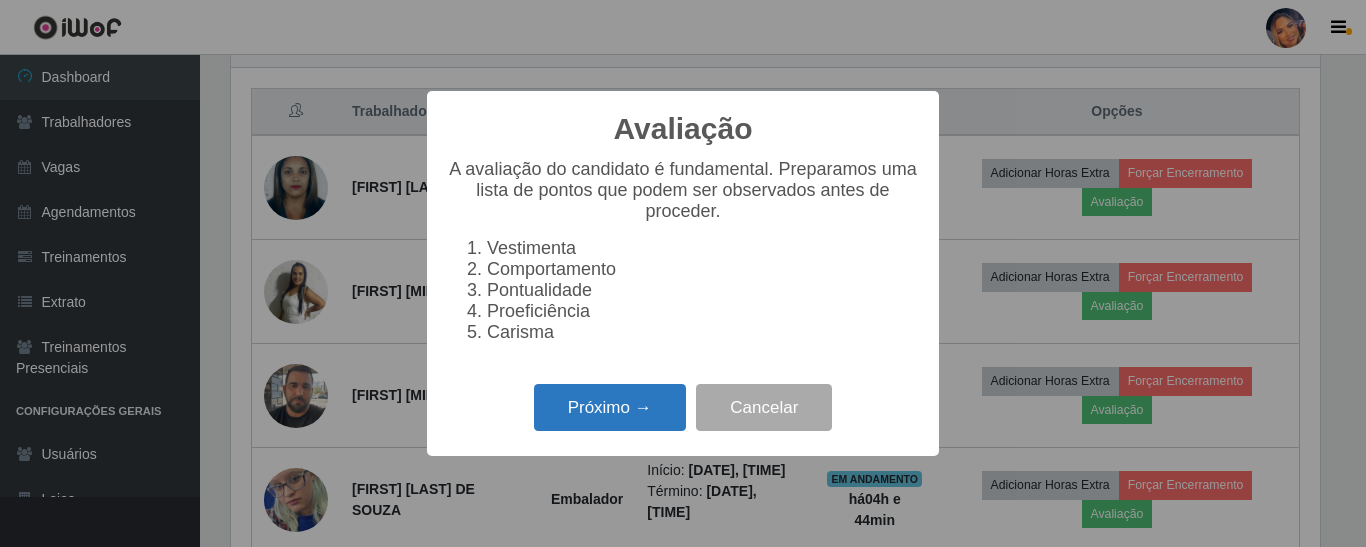 click on "Próximo →" at bounding box center [610, 407] 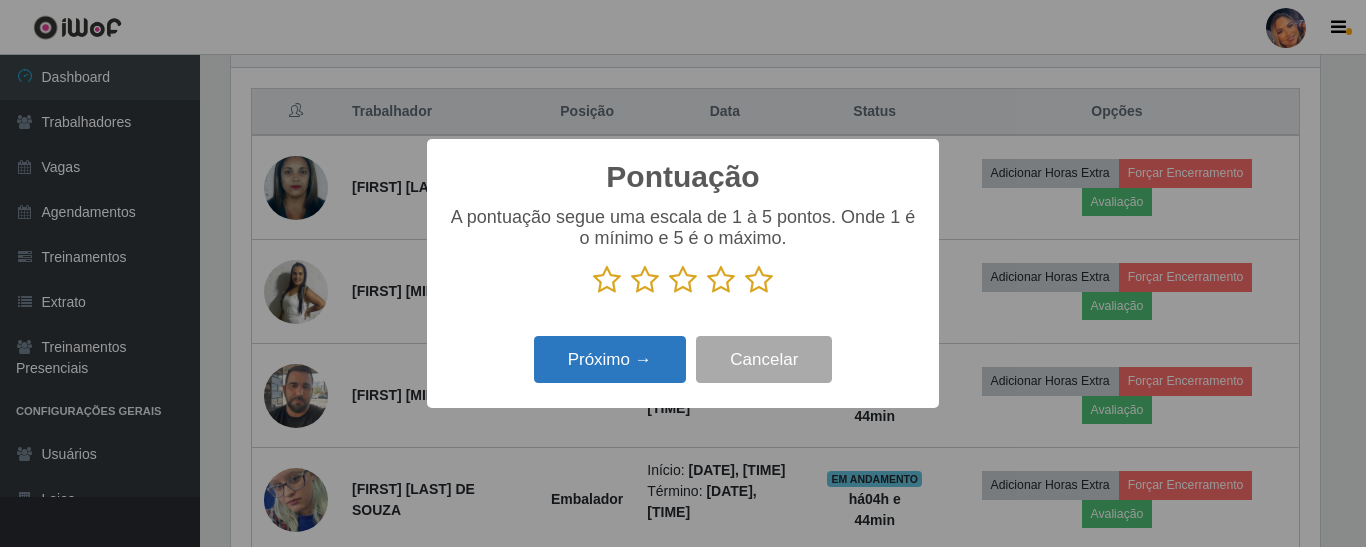 scroll, scrollTop: 999585, scrollLeft: 998911, axis: both 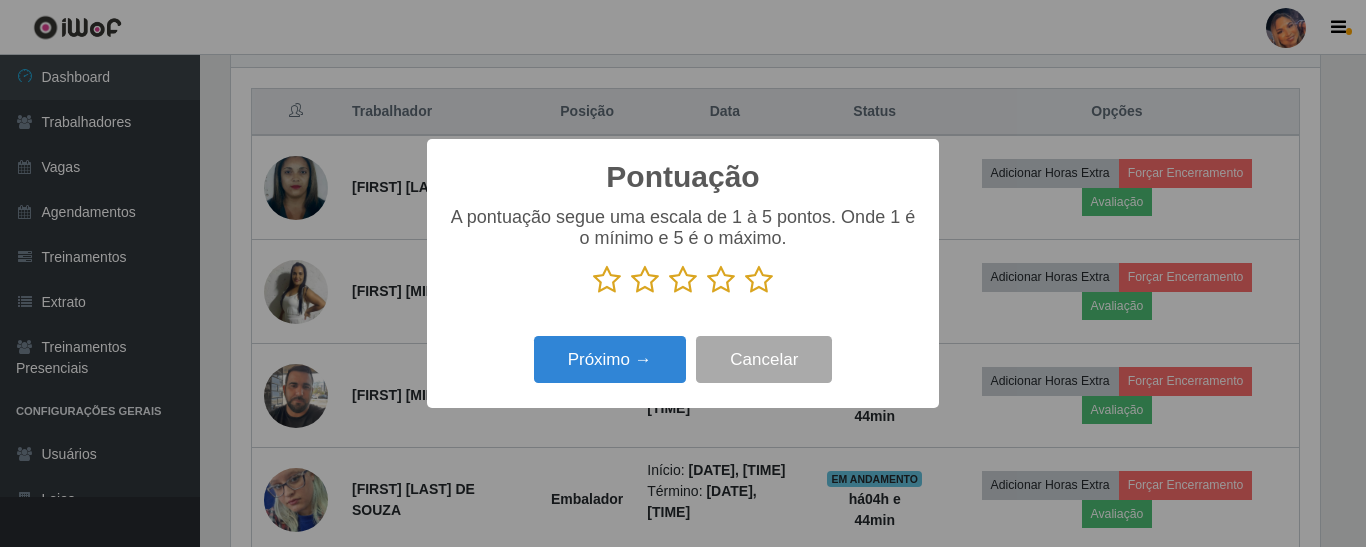 drag, startPoint x: 755, startPoint y: 287, endPoint x: 708, endPoint y: 321, distance: 58.00862 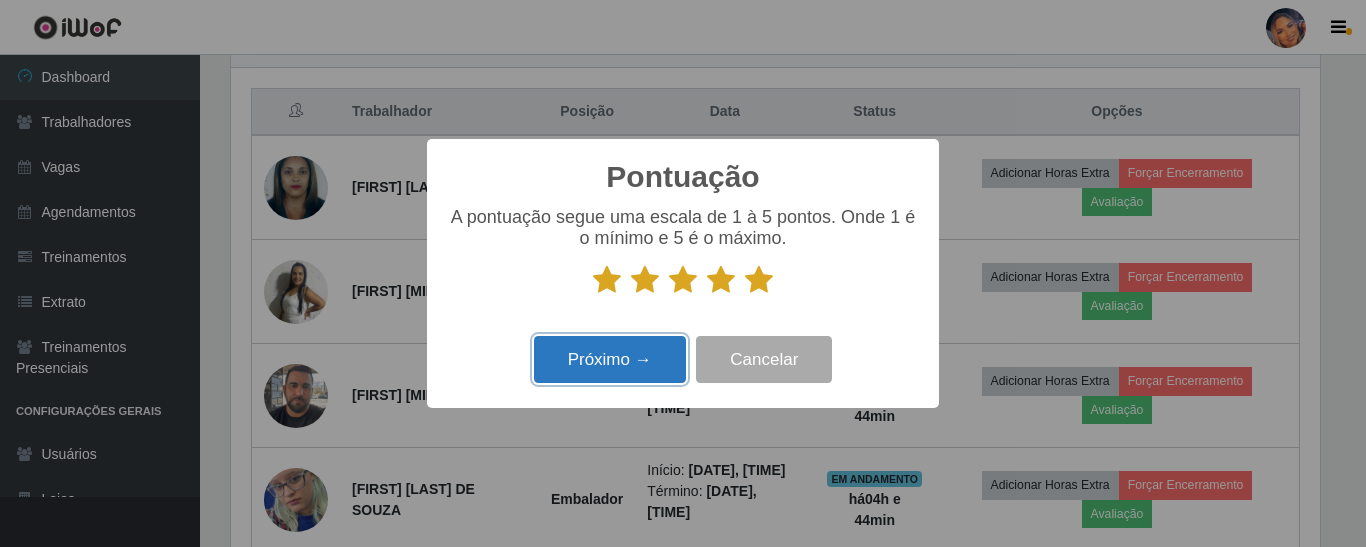 click on "Próximo →" at bounding box center [610, 359] 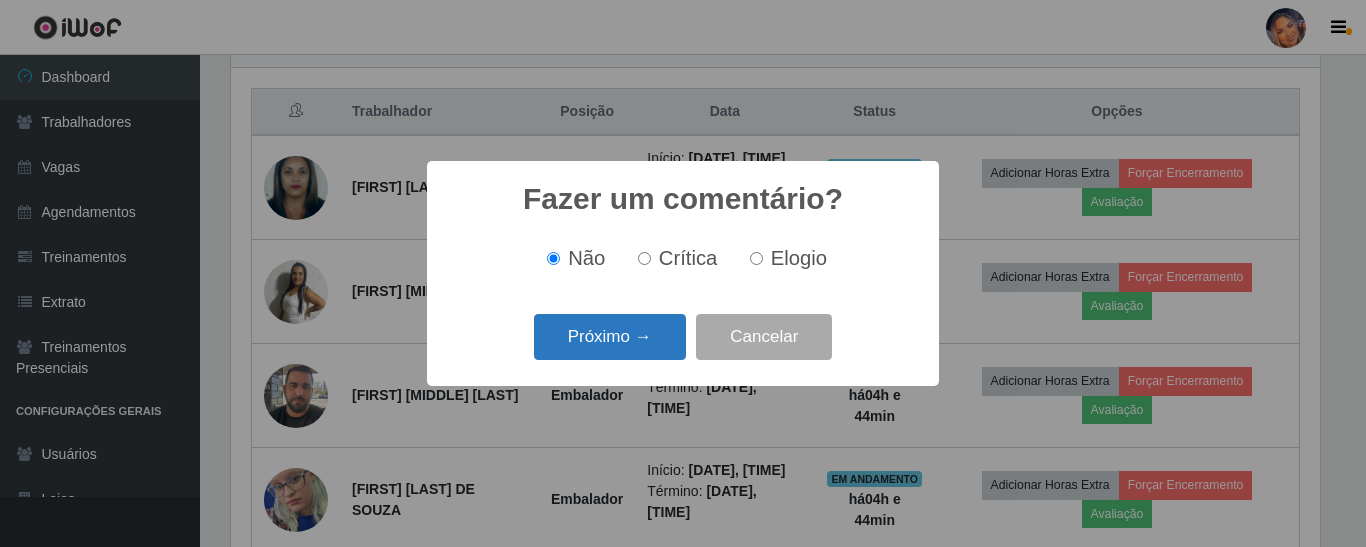 click on "Próximo →" at bounding box center (610, 337) 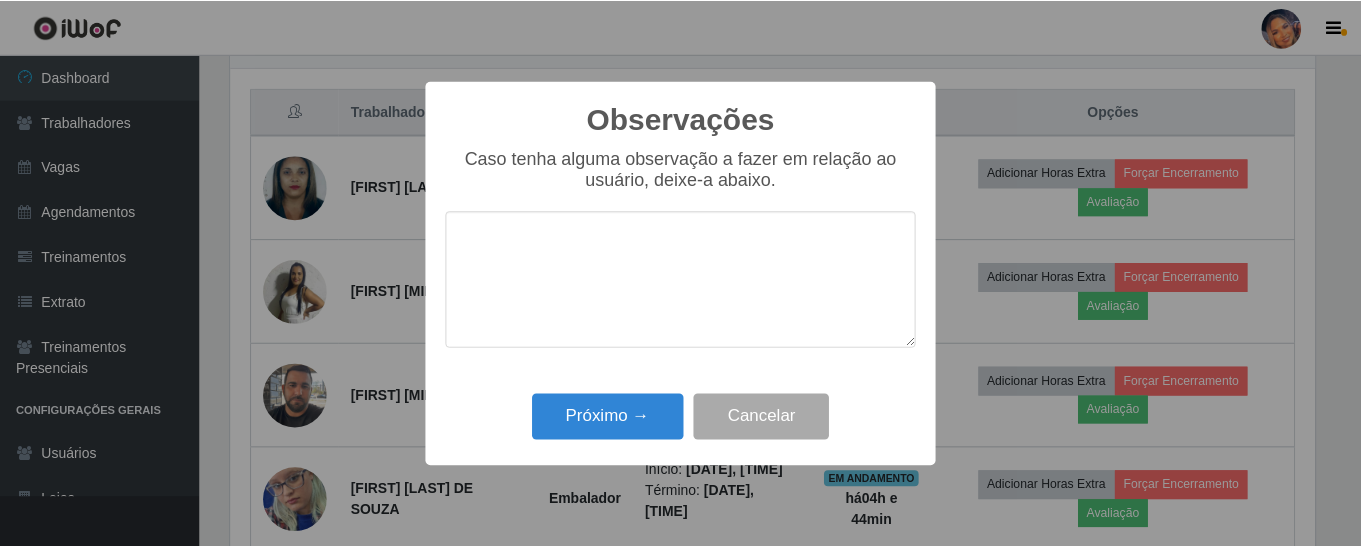 scroll, scrollTop: 999585, scrollLeft: 998911, axis: both 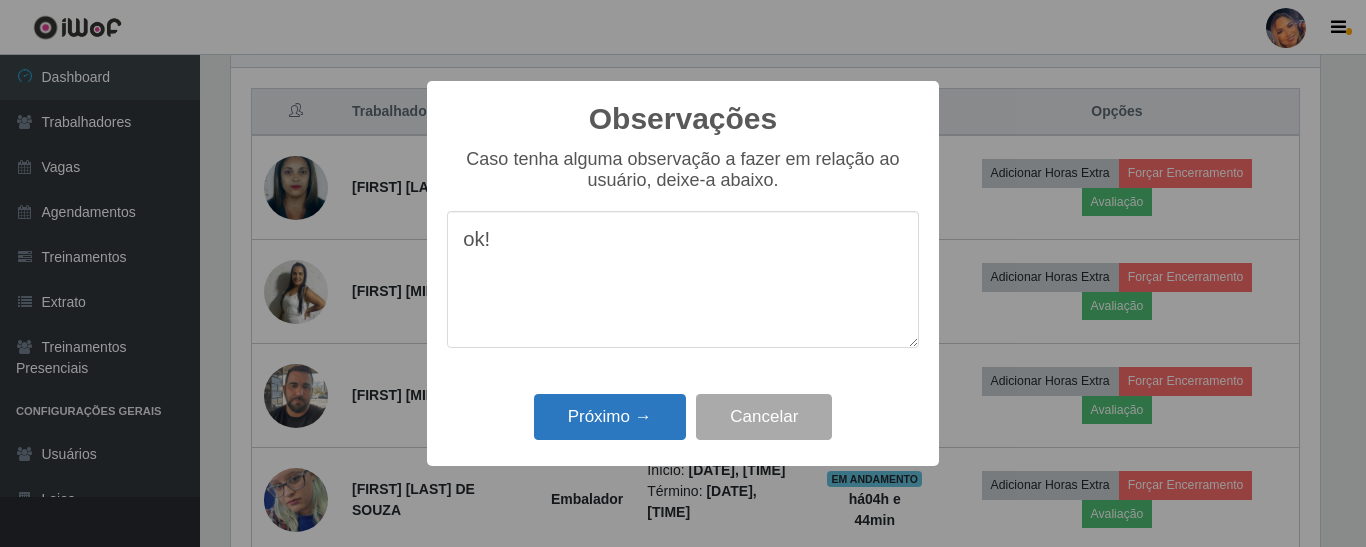 type on "ok!" 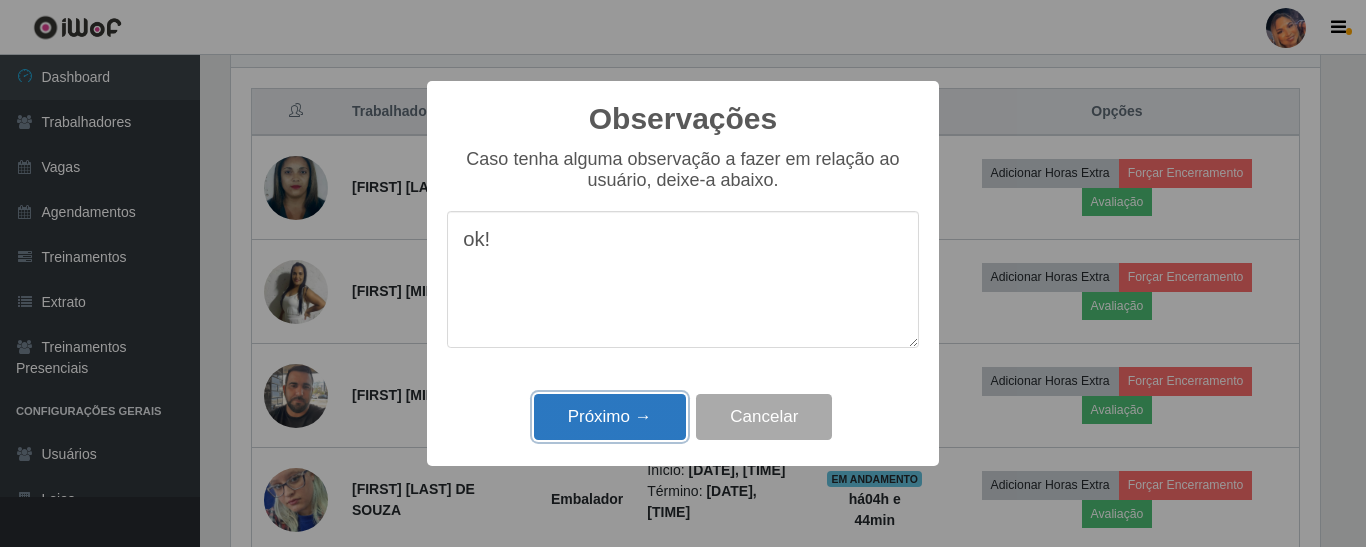 click on "Próximo →" at bounding box center [610, 417] 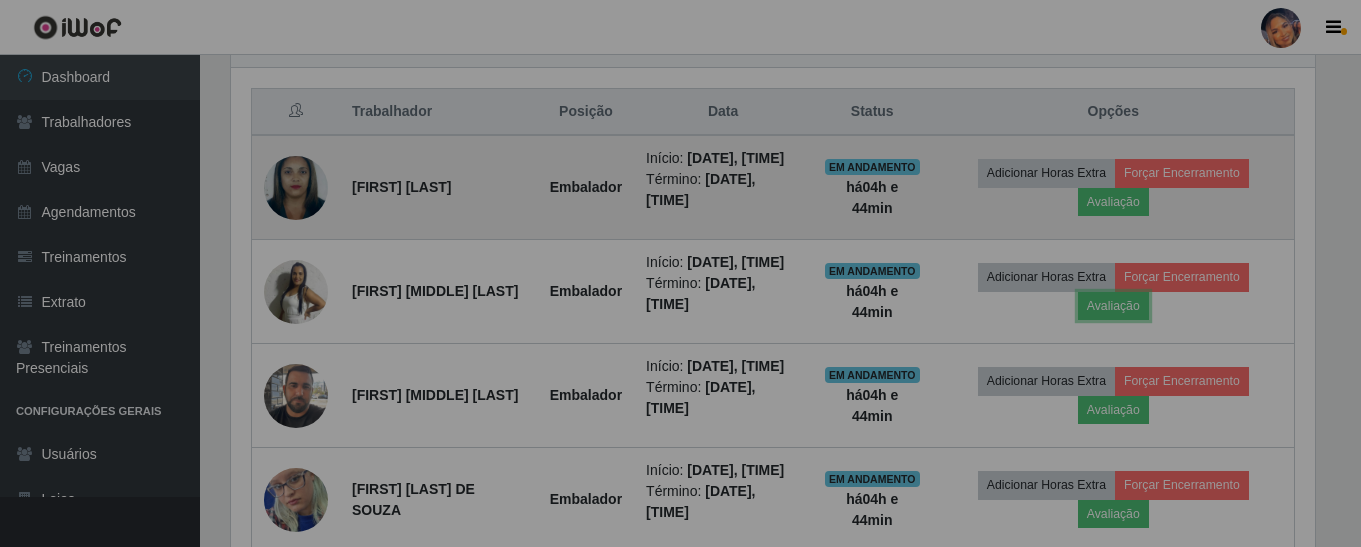 scroll, scrollTop: 999585, scrollLeft: 998901, axis: both 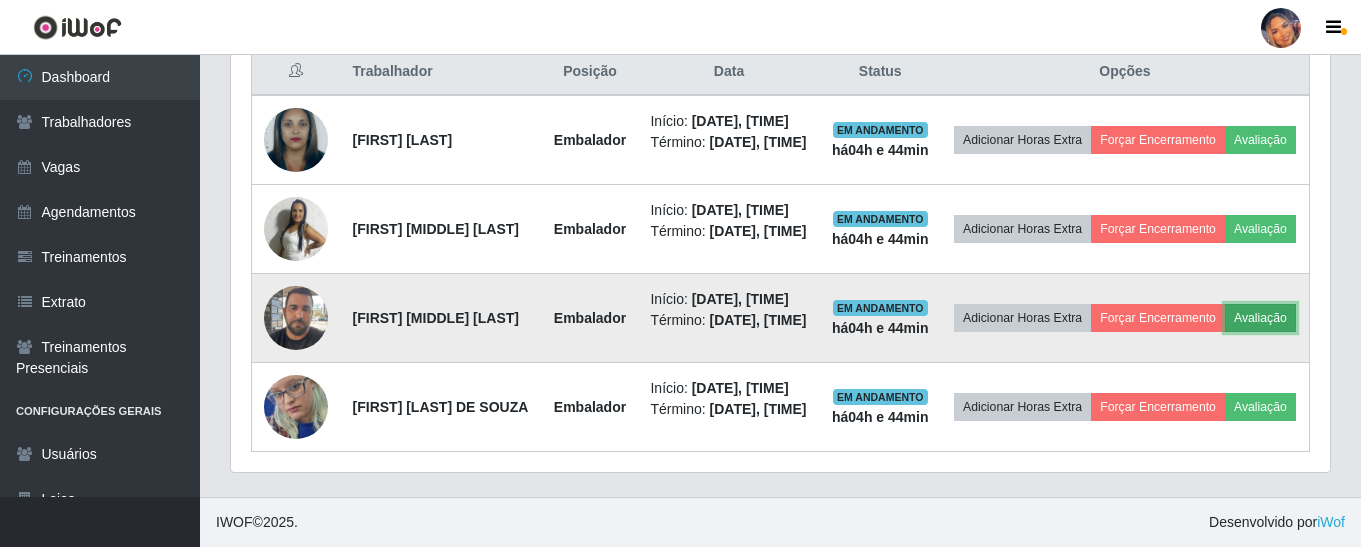 click on "Avaliação" at bounding box center [1260, 318] 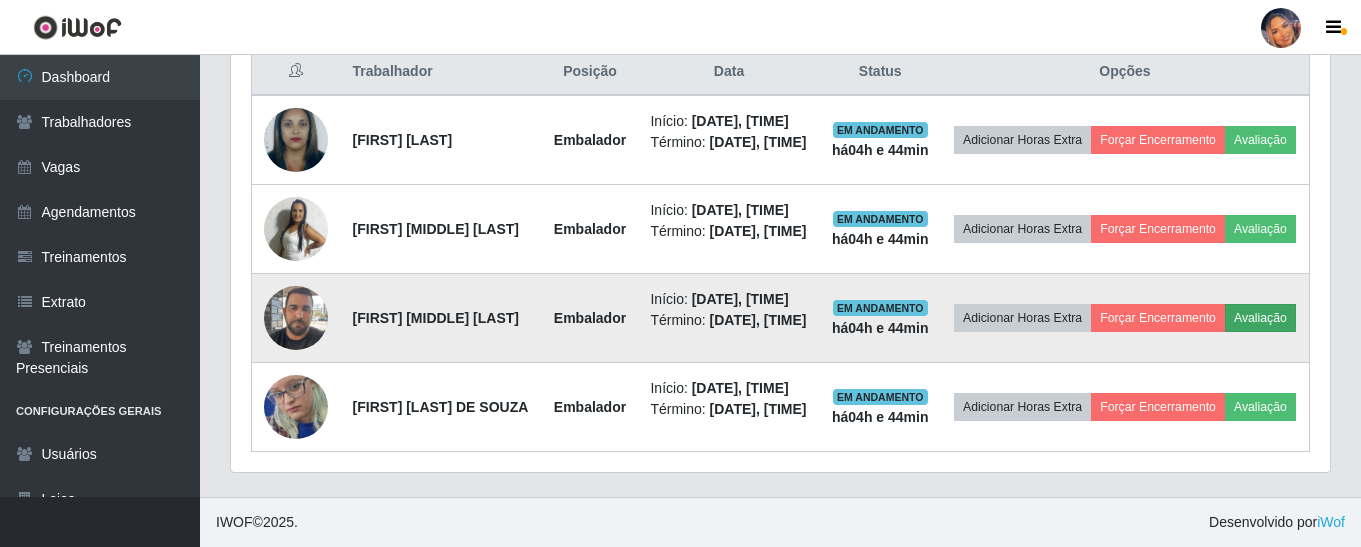 scroll, scrollTop: 999585, scrollLeft: 998911, axis: both 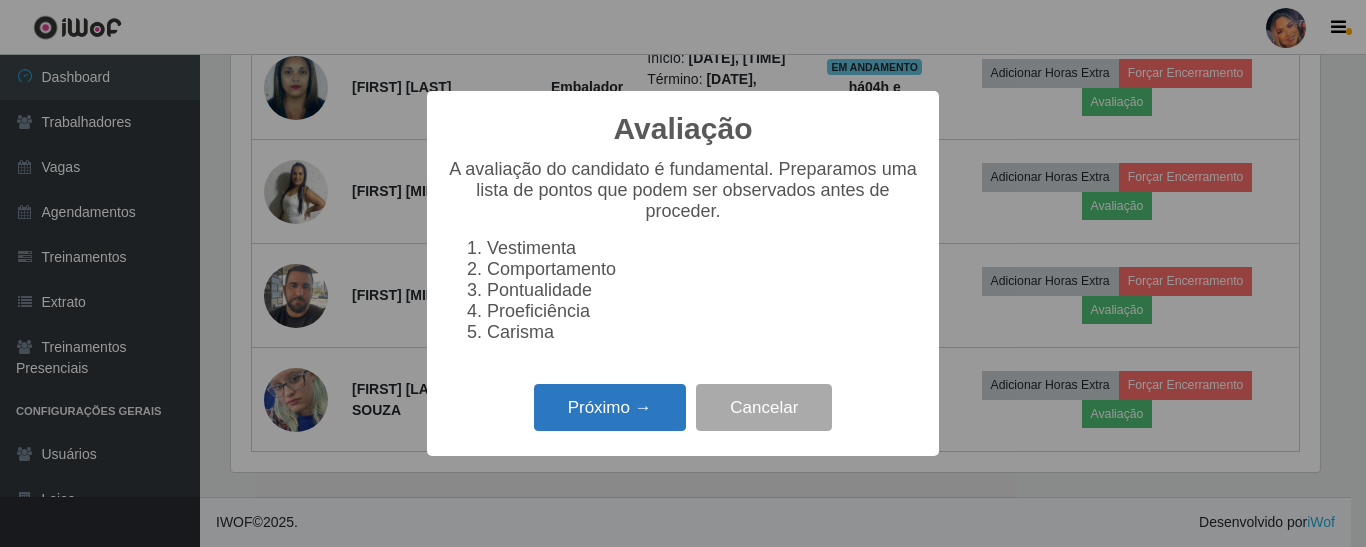 click on "Próximo →" at bounding box center [610, 407] 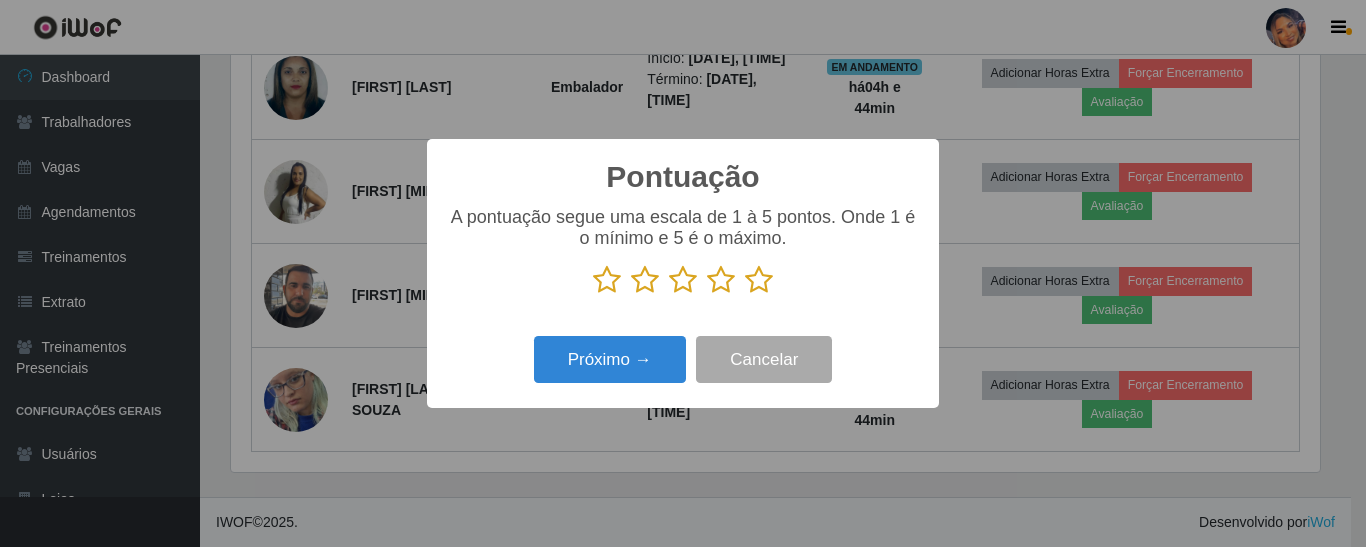 scroll, scrollTop: 999585, scrollLeft: 998911, axis: both 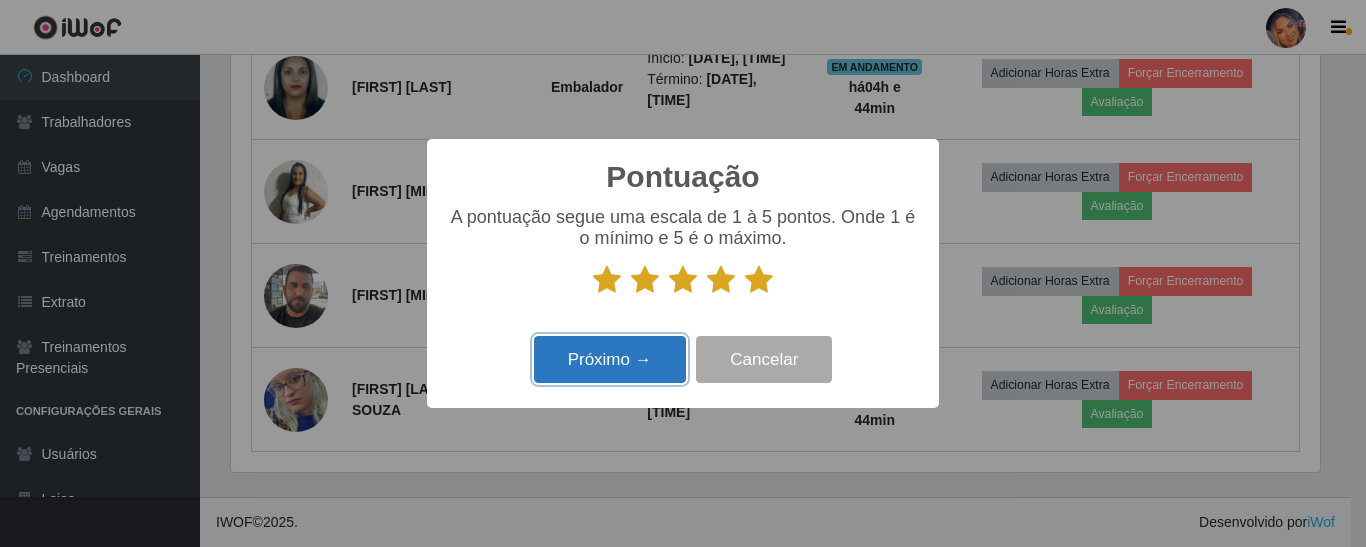 click on "Próximo →" at bounding box center [610, 359] 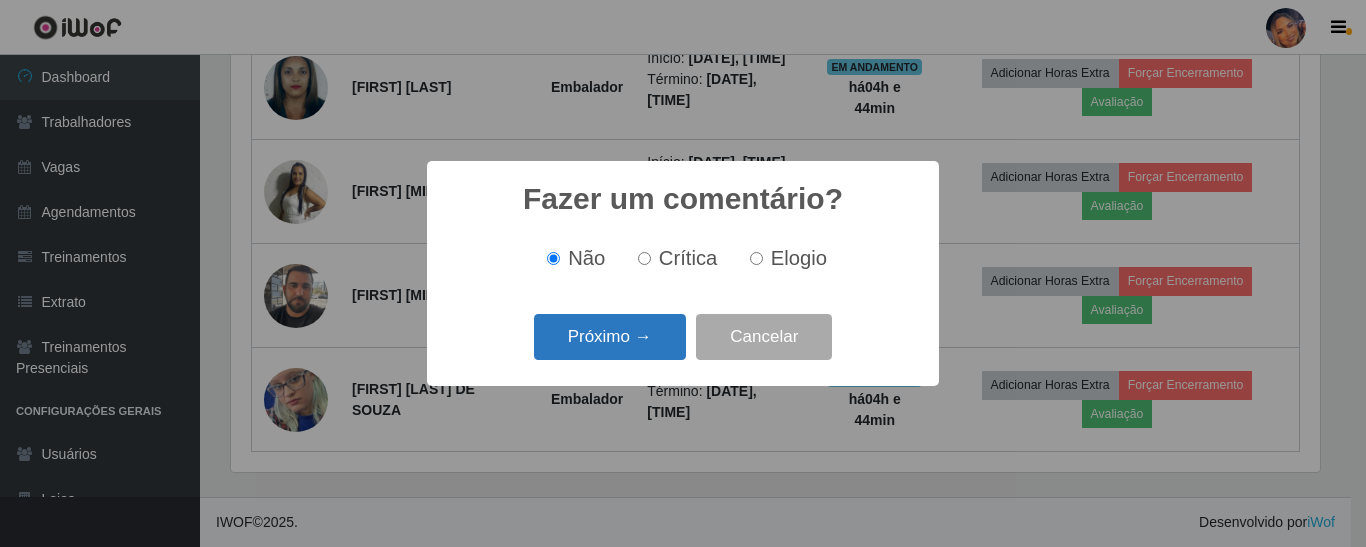 click on "Próximo →" at bounding box center (610, 337) 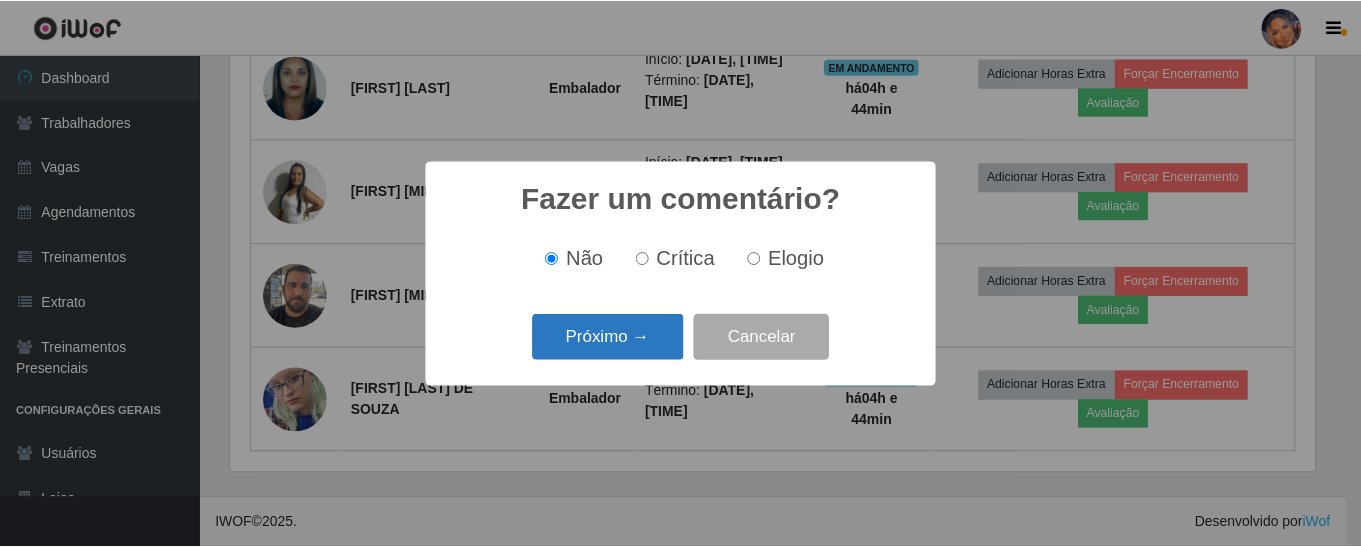 scroll, scrollTop: 999585, scrollLeft: 998911, axis: both 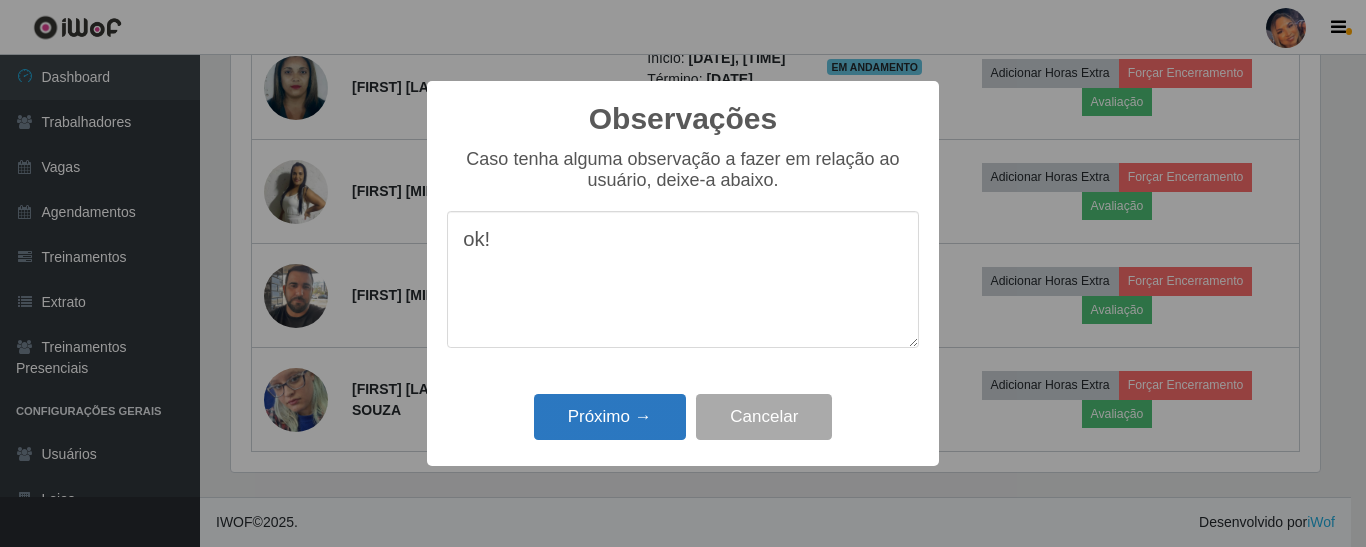 type on "ok!" 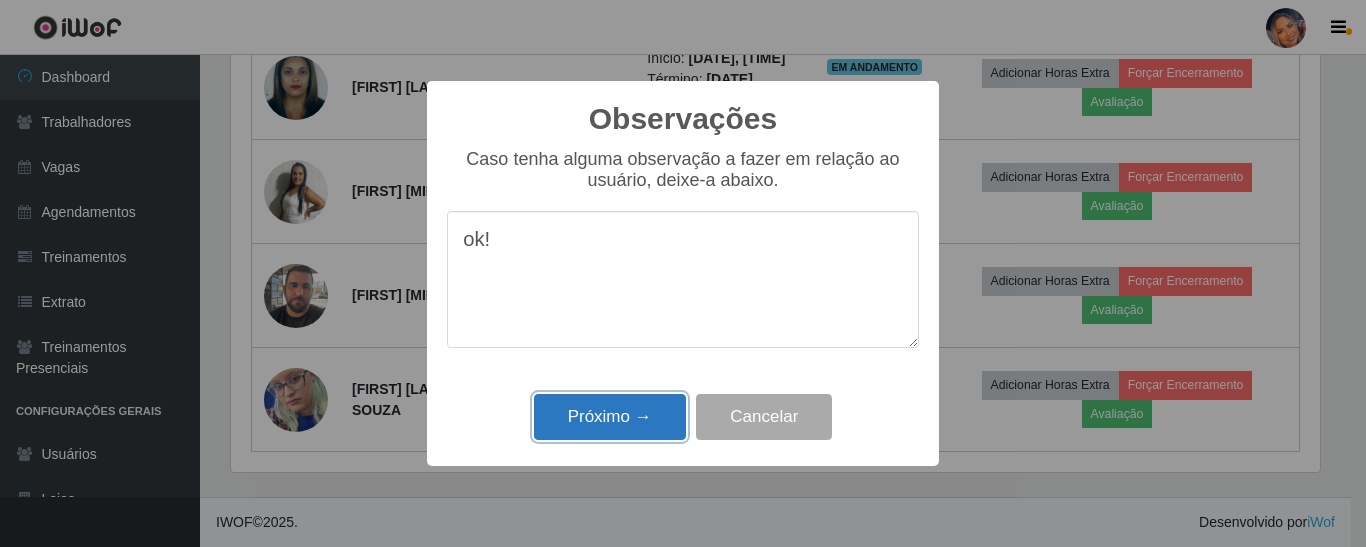 click on "Próximo →" at bounding box center [610, 417] 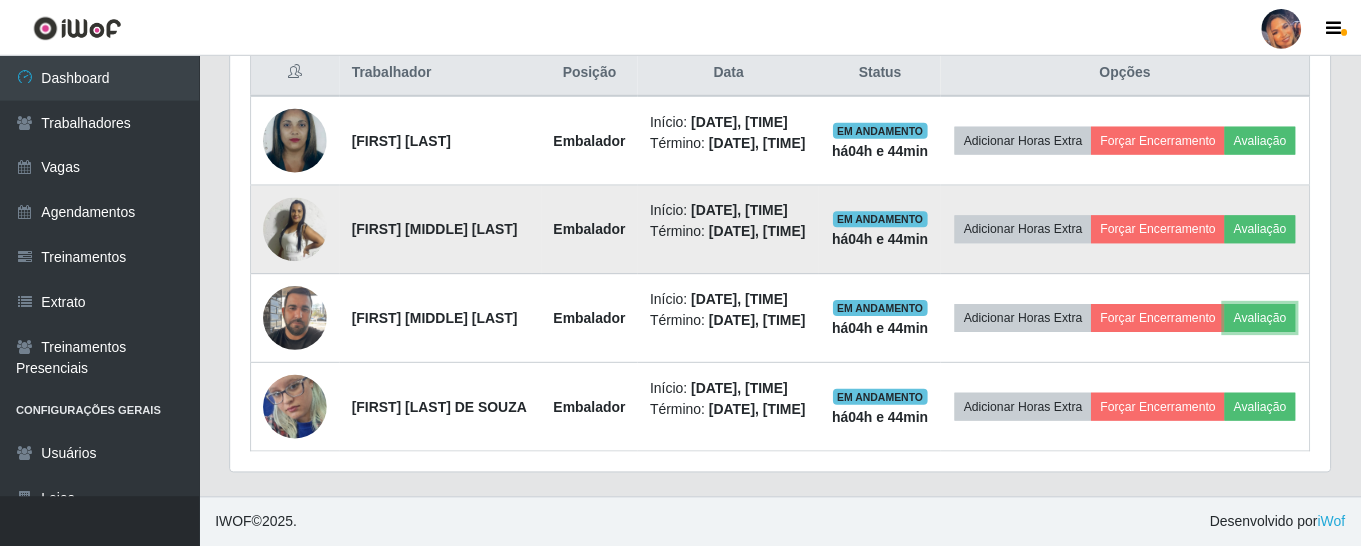 scroll, scrollTop: 999585, scrollLeft: 998901, axis: both 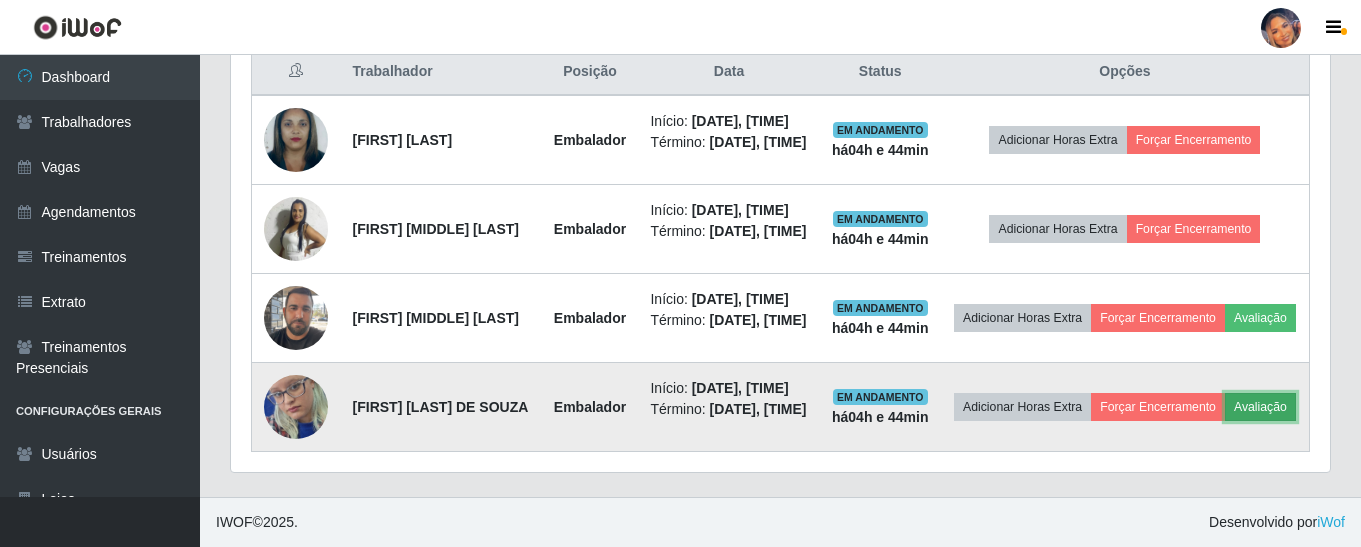 click on "Avaliação" at bounding box center (1260, 407) 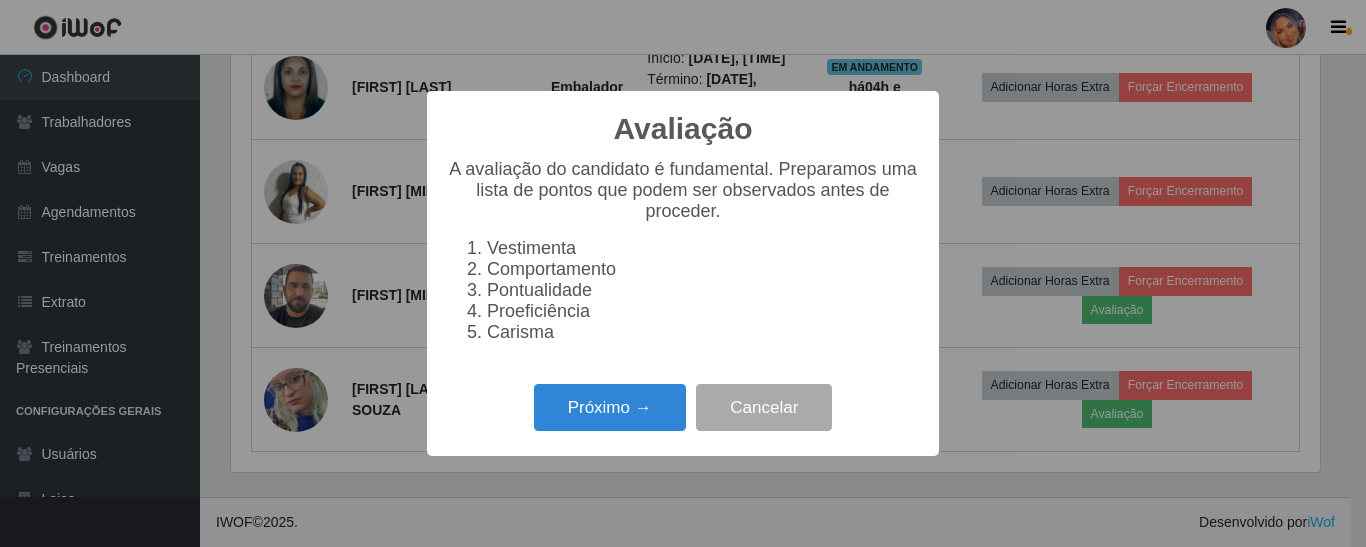 scroll, scrollTop: 999585, scrollLeft: 998911, axis: both 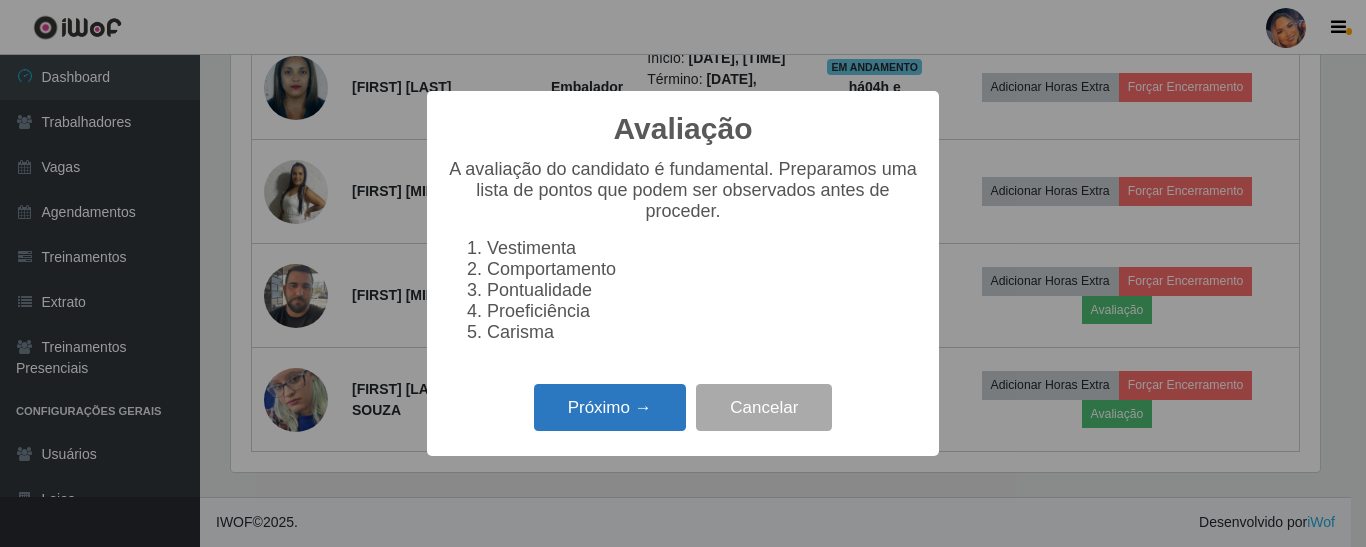 click on "Próximo →" at bounding box center [610, 407] 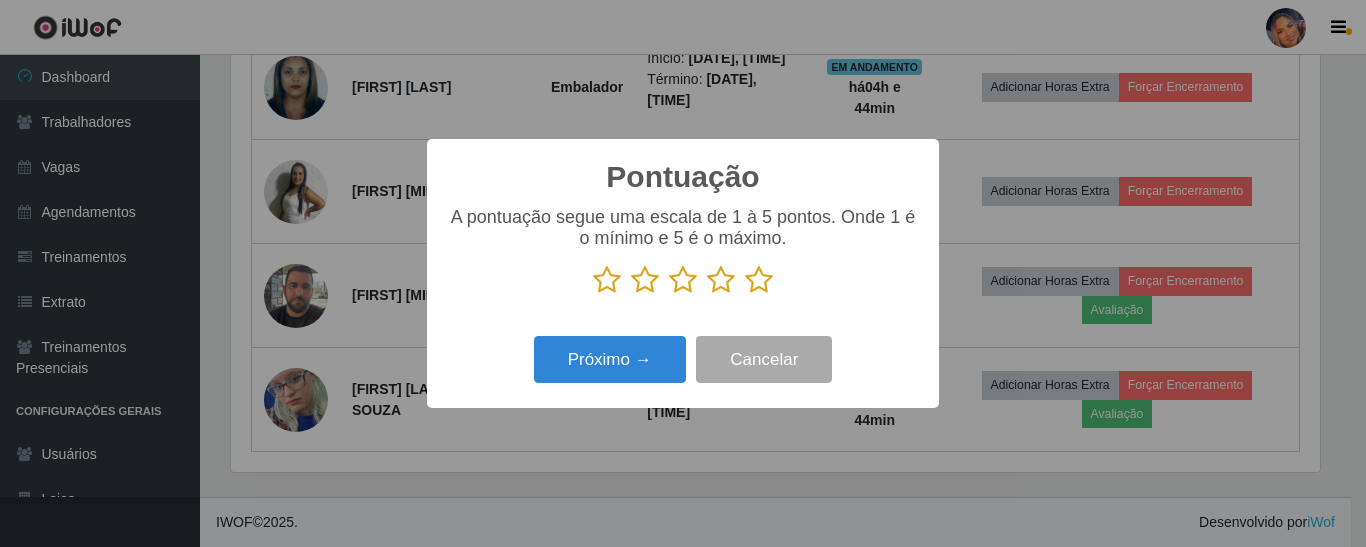 drag, startPoint x: 766, startPoint y: 292, endPoint x: 689, endPoint y: 325, distance: 83.773506 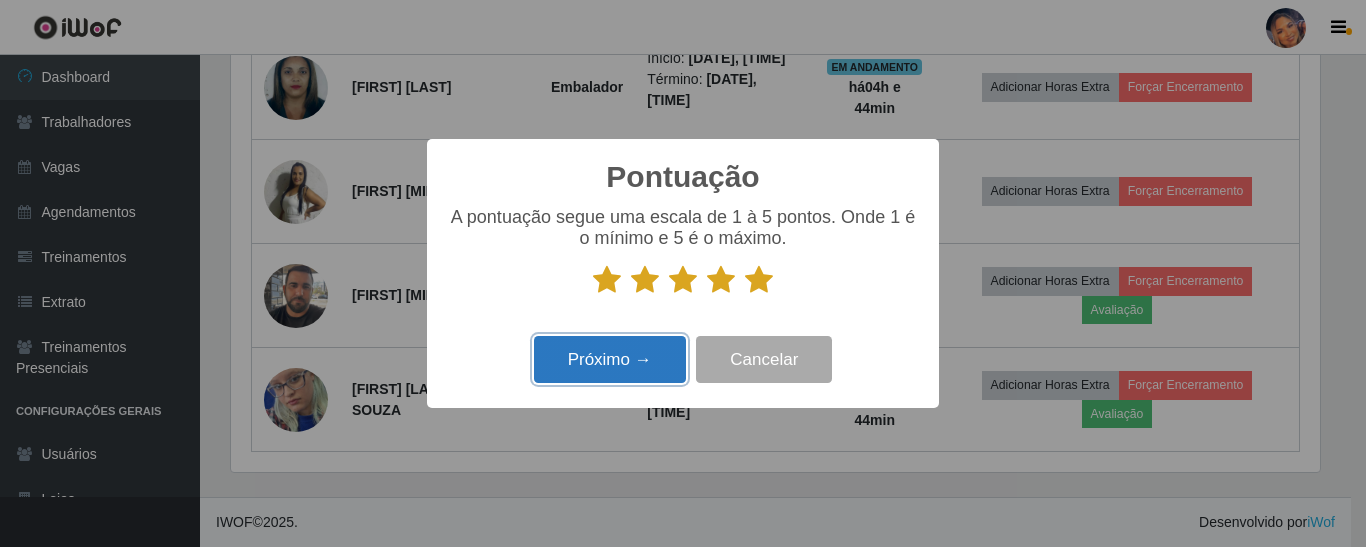 click on "Próximo →" at bounding box center (610, 359) 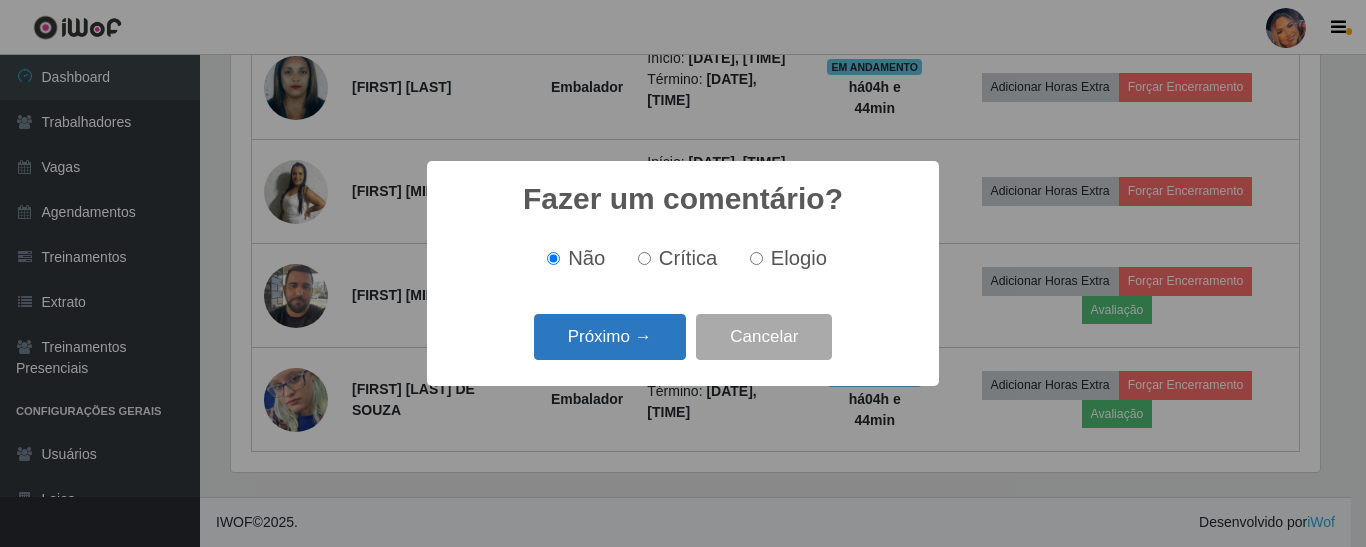 click on "Próximo →" at bounding box center [610, 337] 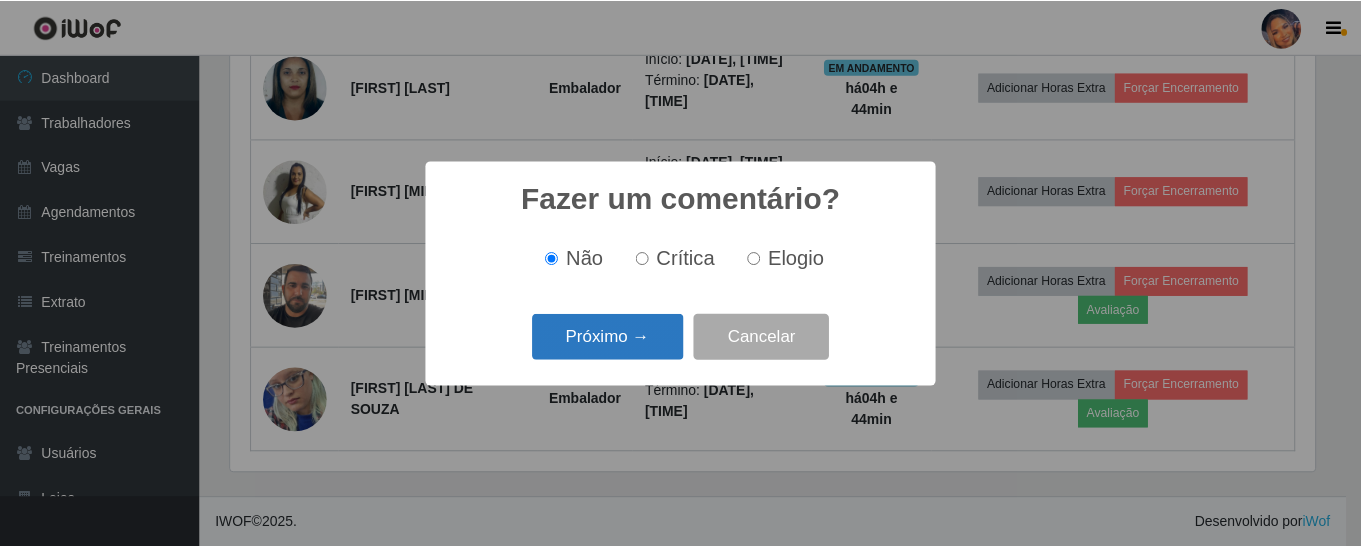 scroll, scrollTop: 999585, scrollLeft: 998911, axis: both 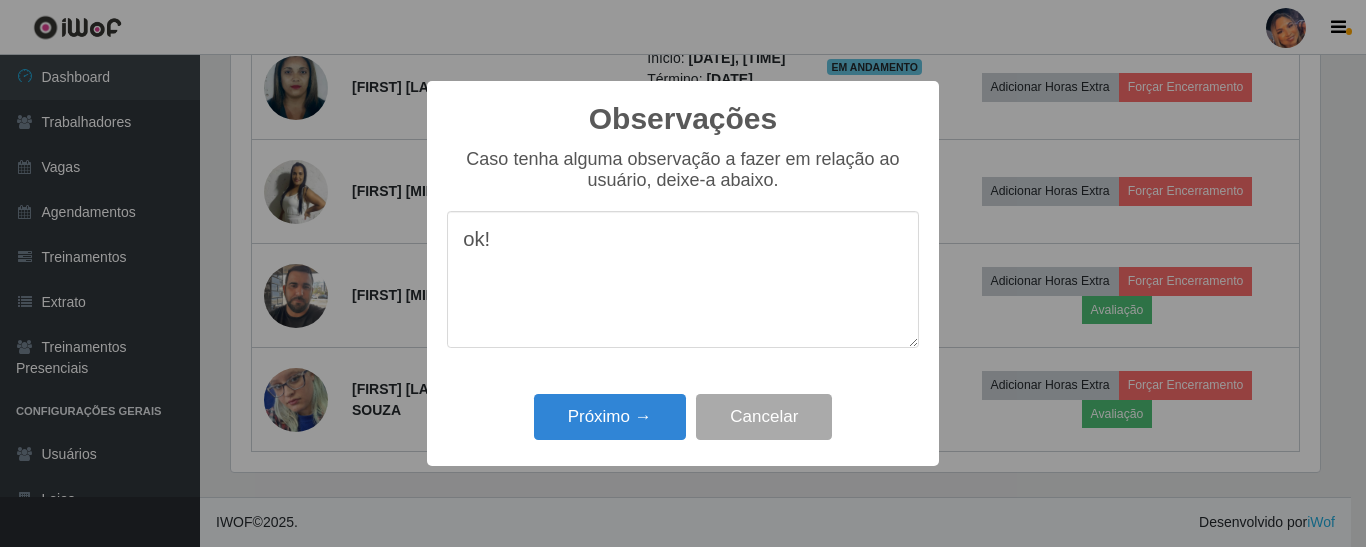 type on "ok!" 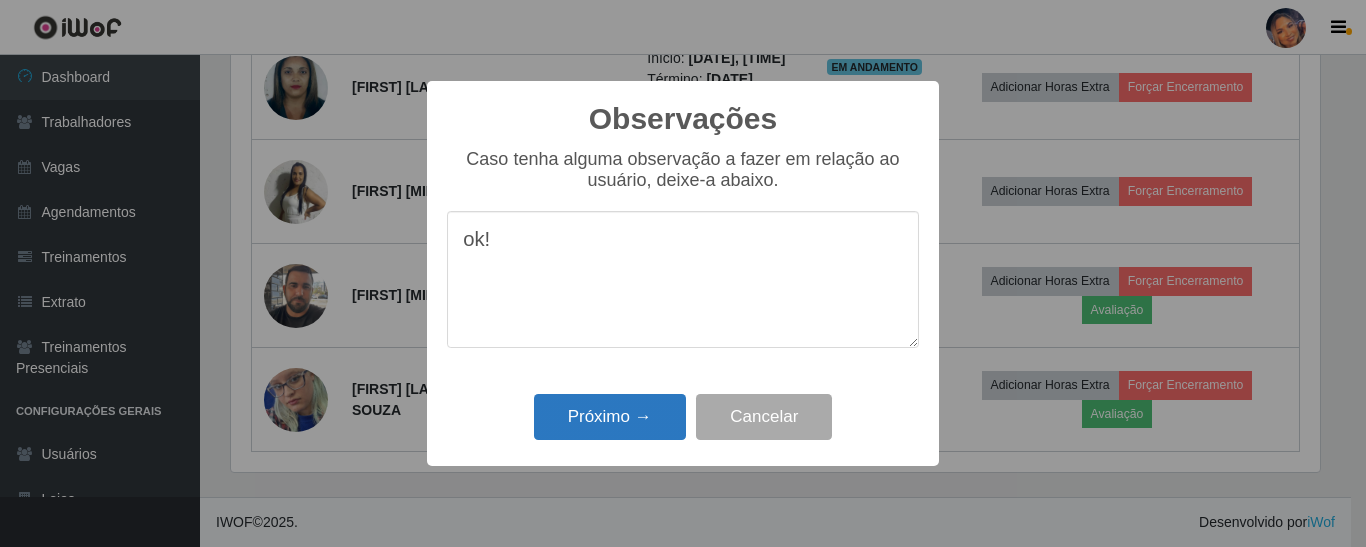drag, startPoint x: 609, startPoint y: 445, endPoint x: 604, endPoint y: 429, distance: 16.763054 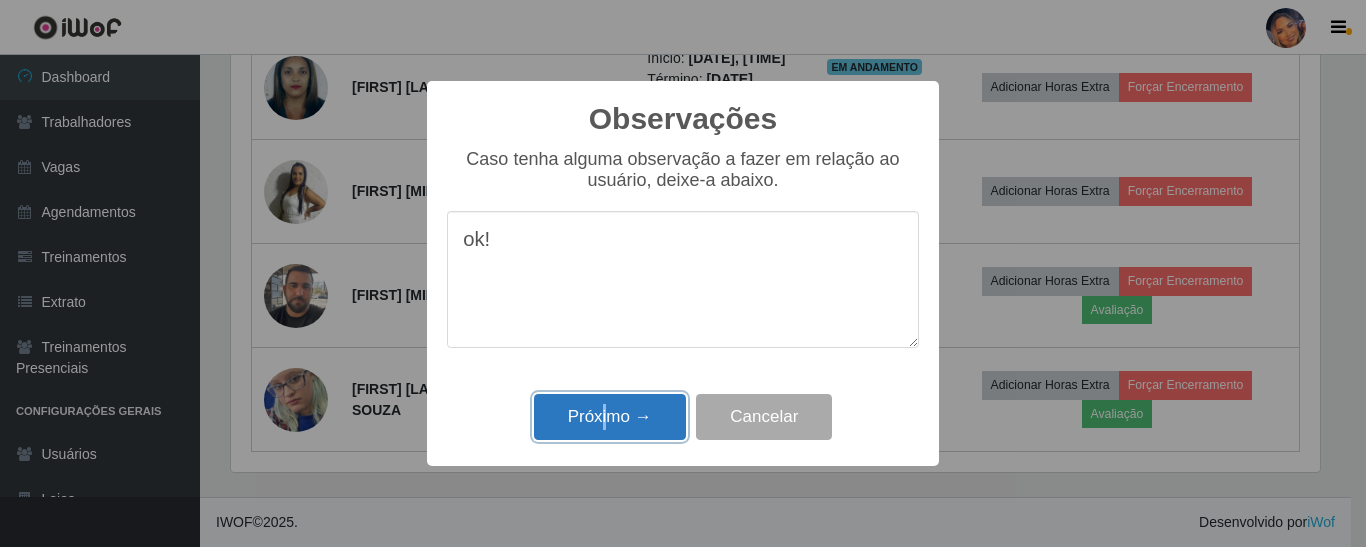 click on "Próximo →" at bounding box center (610, 417) 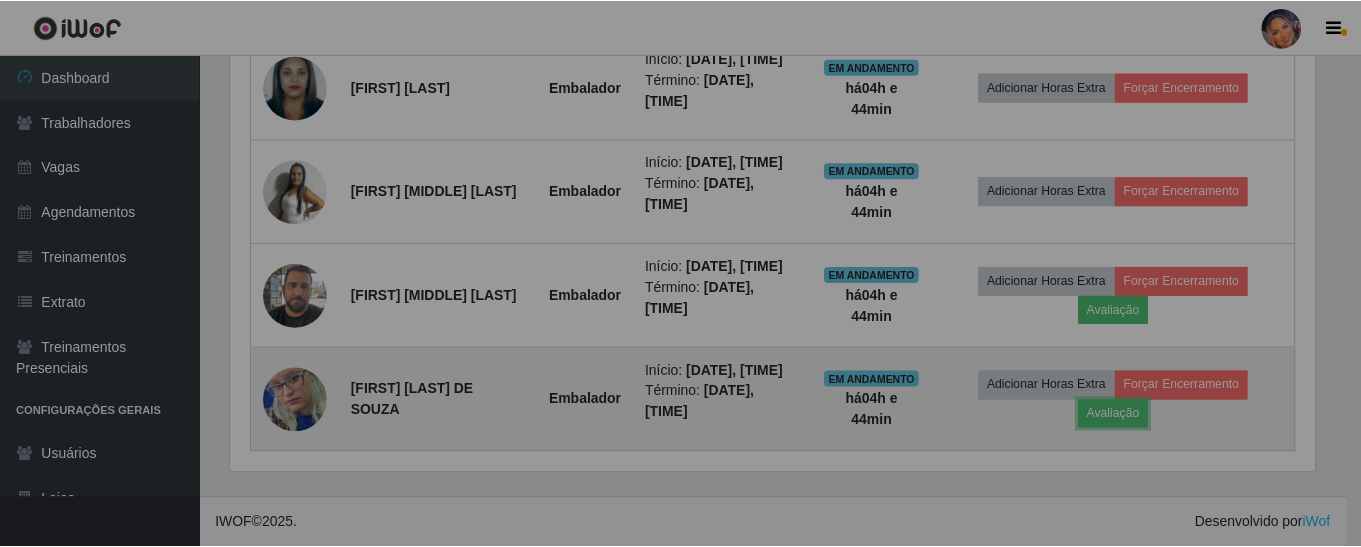 scroll, scrollTop: 999585, scrollLeft: 998901, axis: both 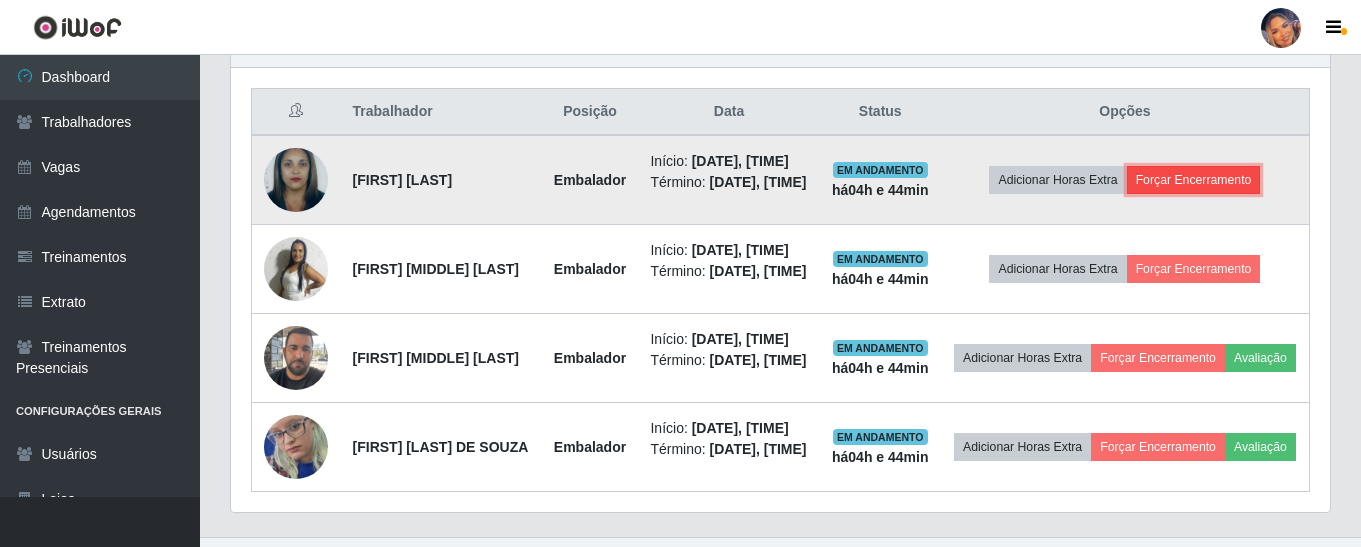 click on "Forçar Encerramento" at bounding box center [1194, 180] 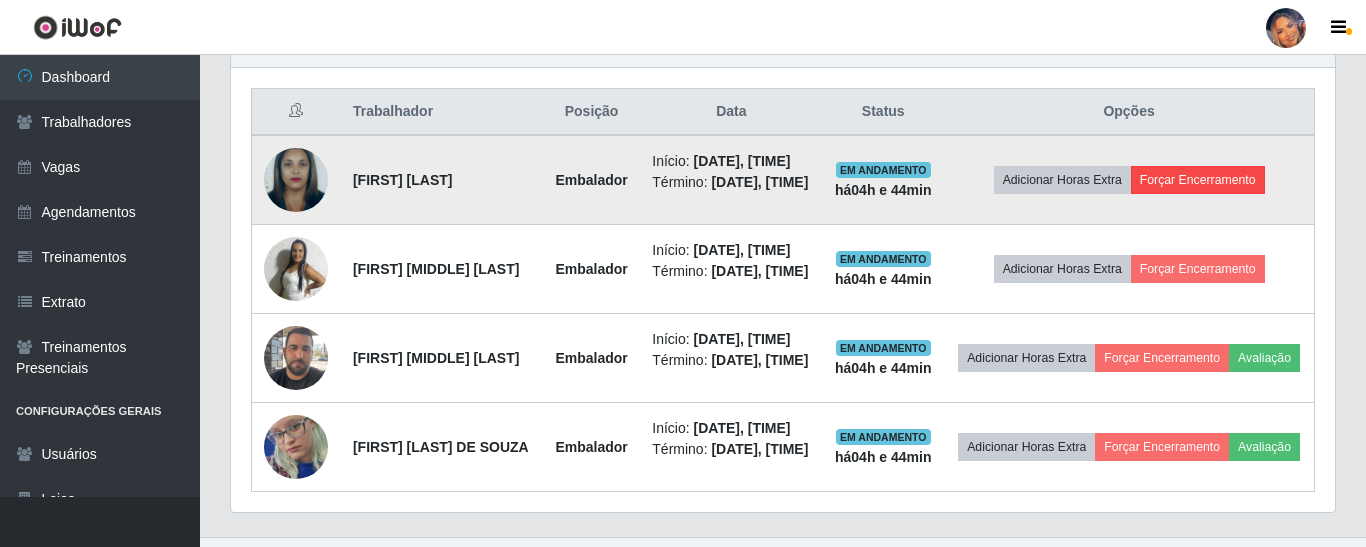 scroll, scrollTop: 999585, scrollLeft: 998911, axis: both 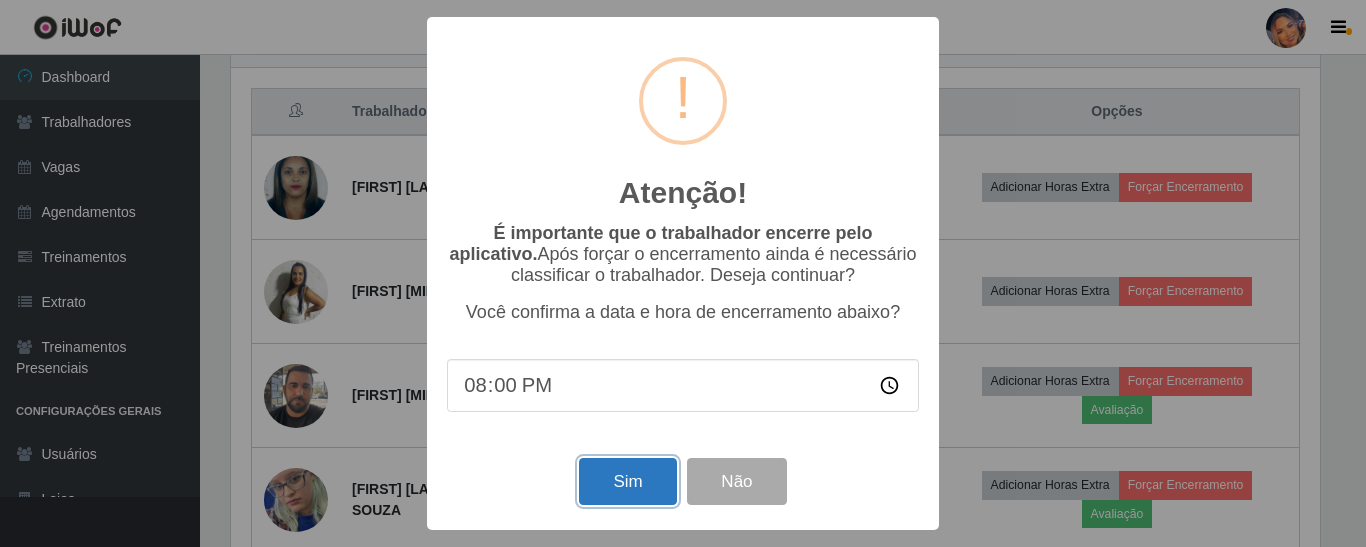 click on "Sim" at bounding box center [627, 481] 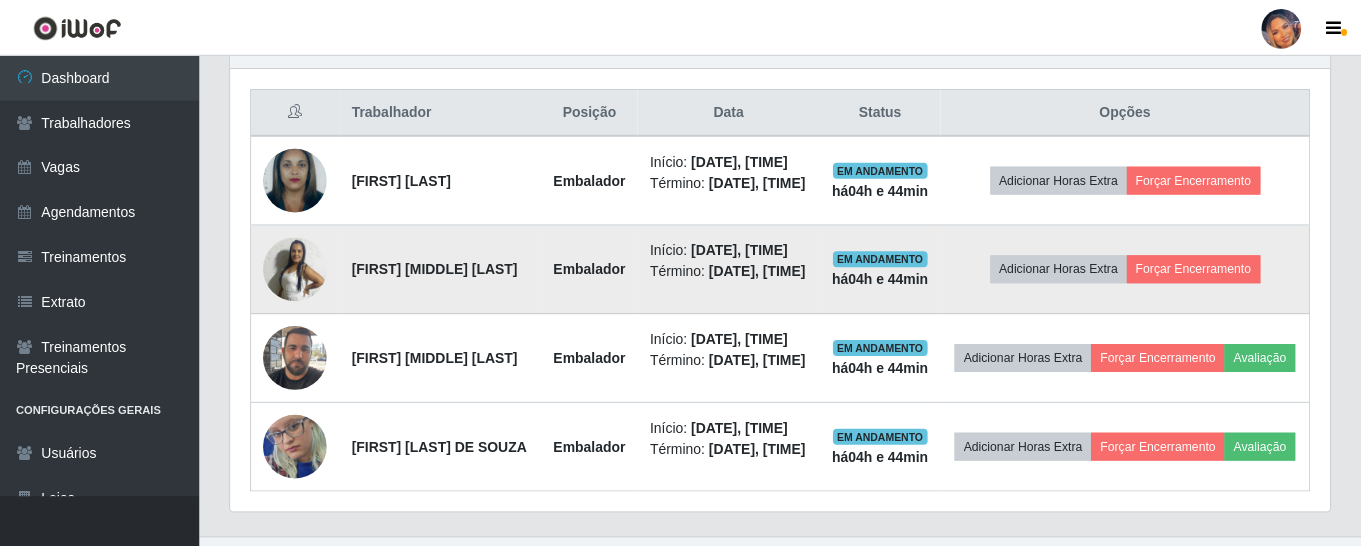 scroll 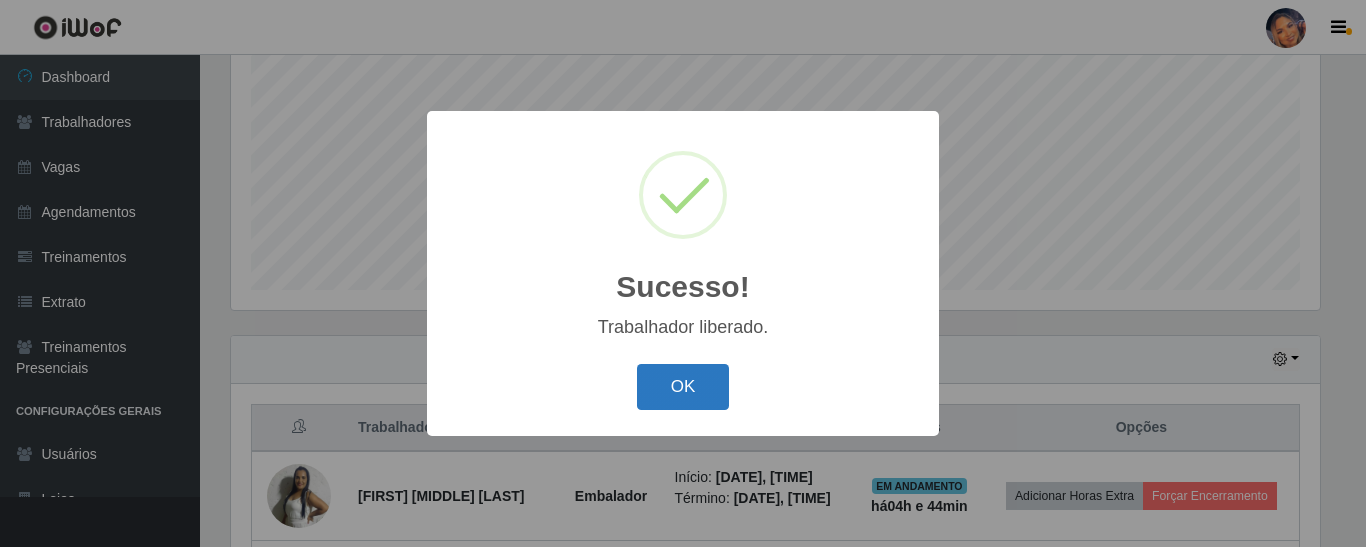 click on "OK" at bounding box center [683, 387] 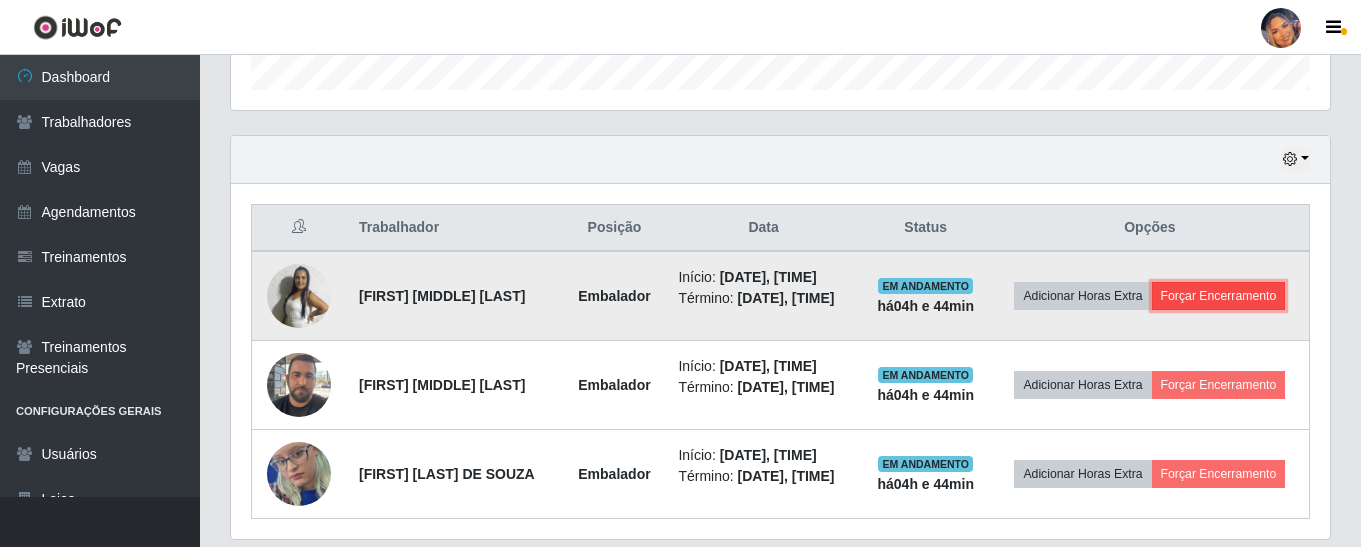 click on "Forçar Encerramento" at bounding box center [1219, 296] 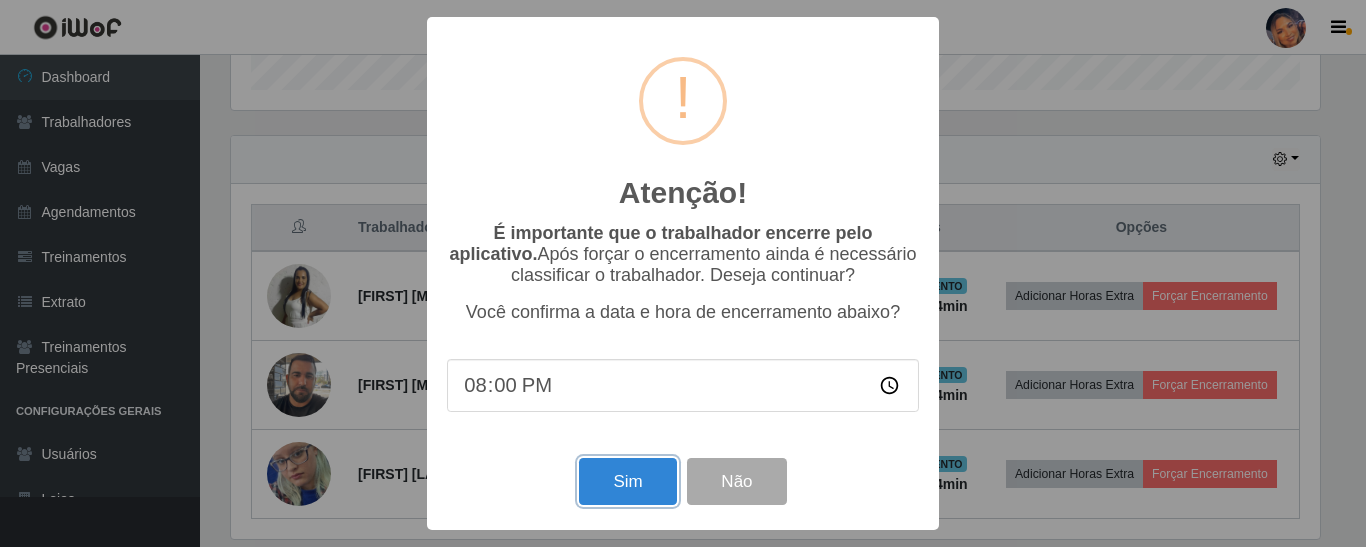 drag, startPoint x: 653, startPoint y: 478, endPoint x: 679, endPoint y: 471, distance: 26.925823 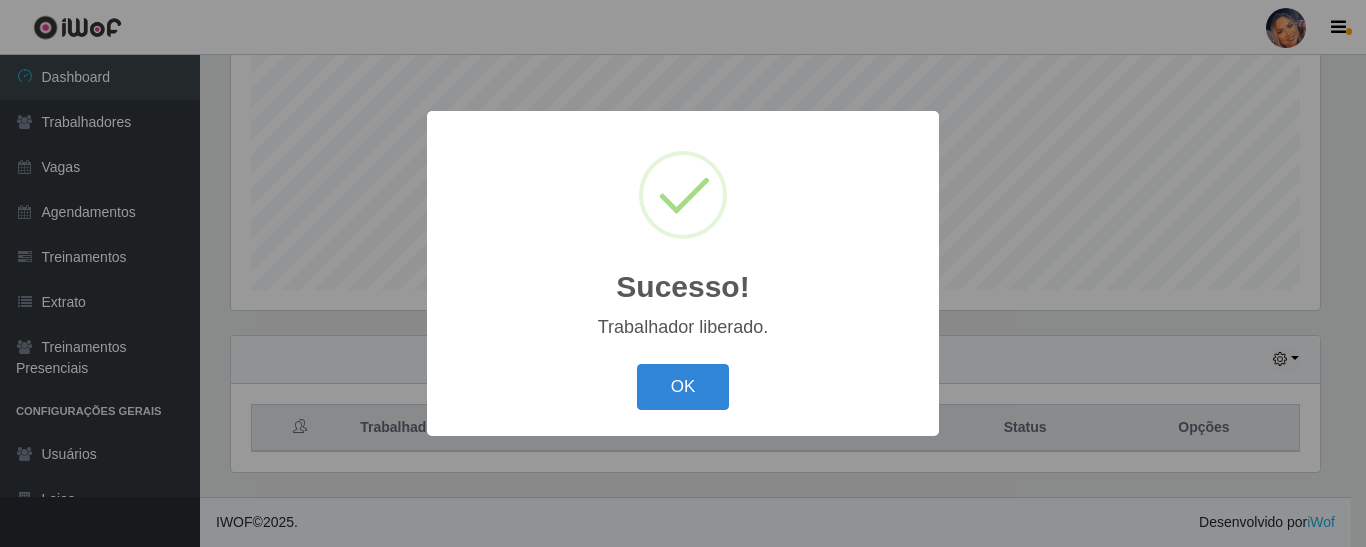 drag, startPoint x: 689, startPoint y: 389, endPoint x: 881, endPoint y: 346, distance: 196.7562 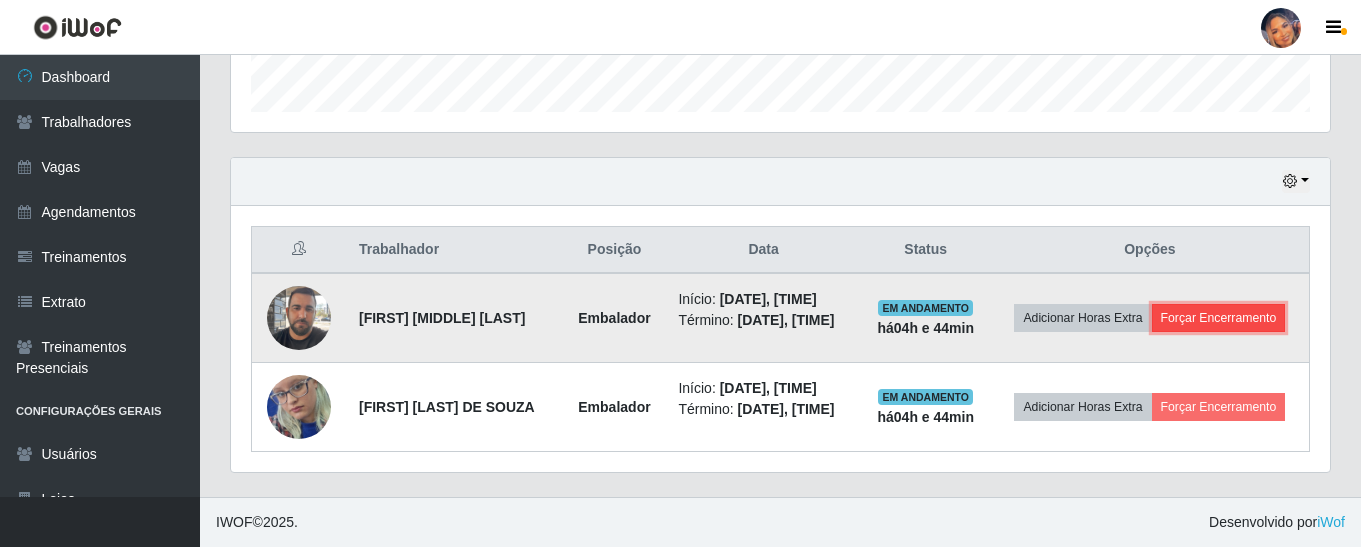 click on "Forçar Encerramento" at bounding box center [1219, 318] 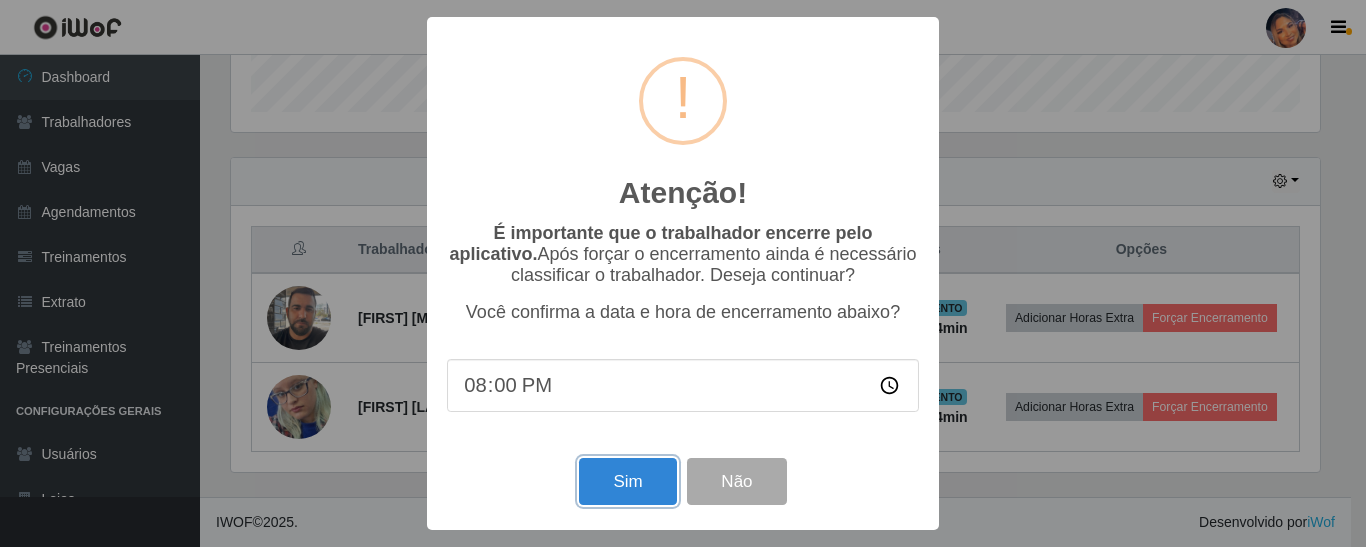drag, startPoint x: 635, startPoint y: 481, endPoint x: 682, endPoint y: 453, distance: 54.708317 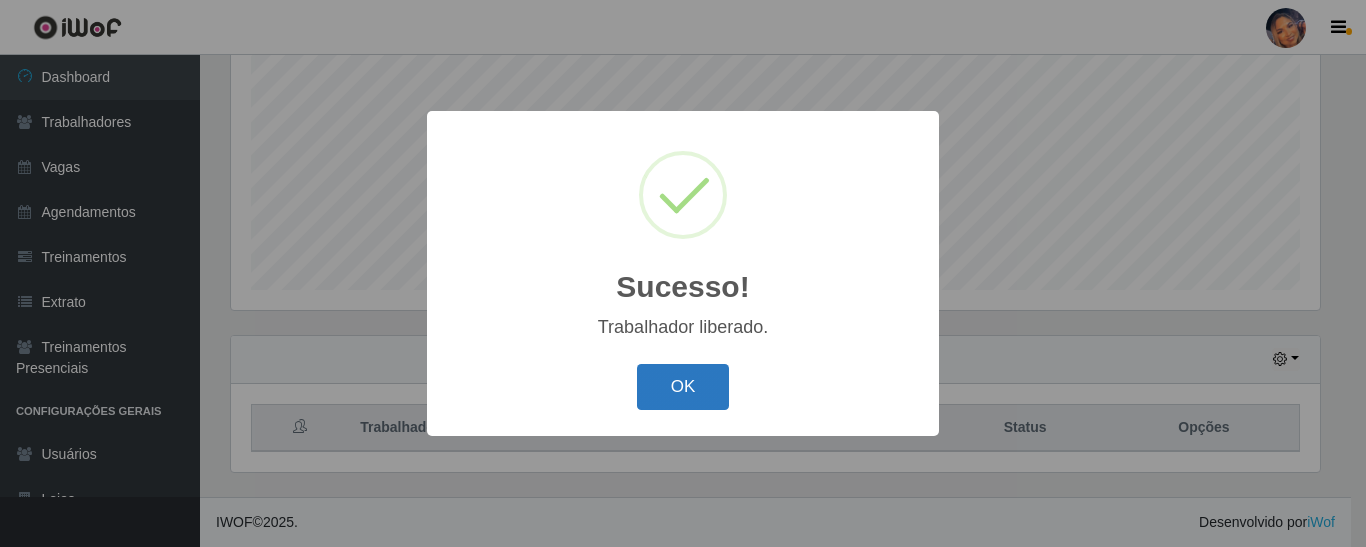 click on "OK" at bounding box center (683, 387) 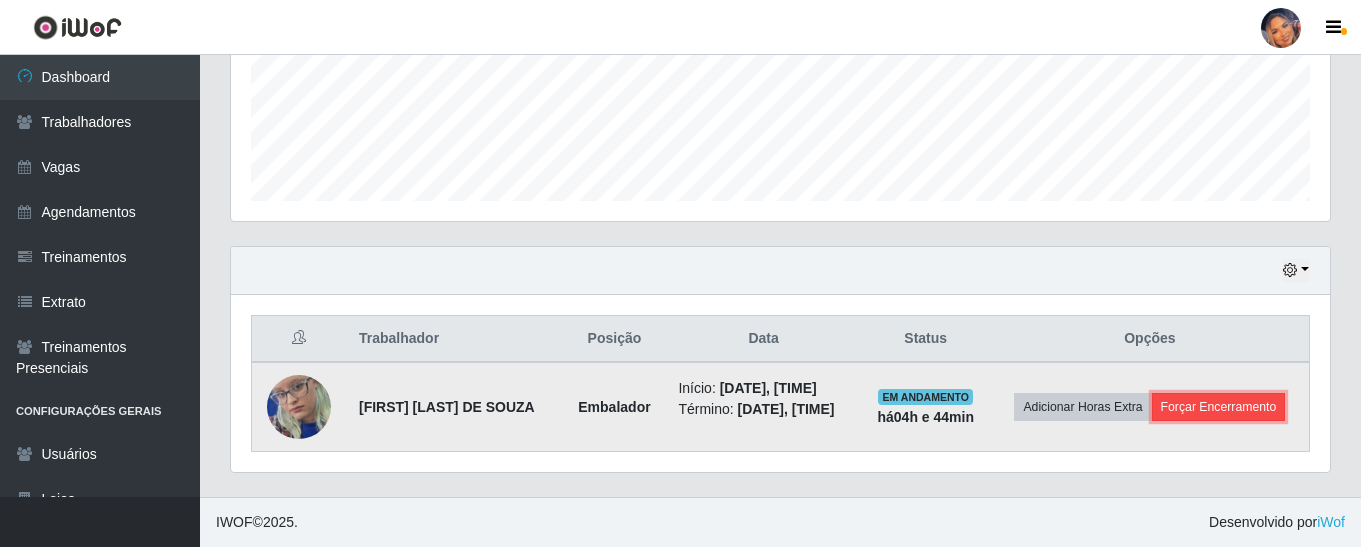 click on "Forçar Encerramento" at bounding box center [1219, 407] 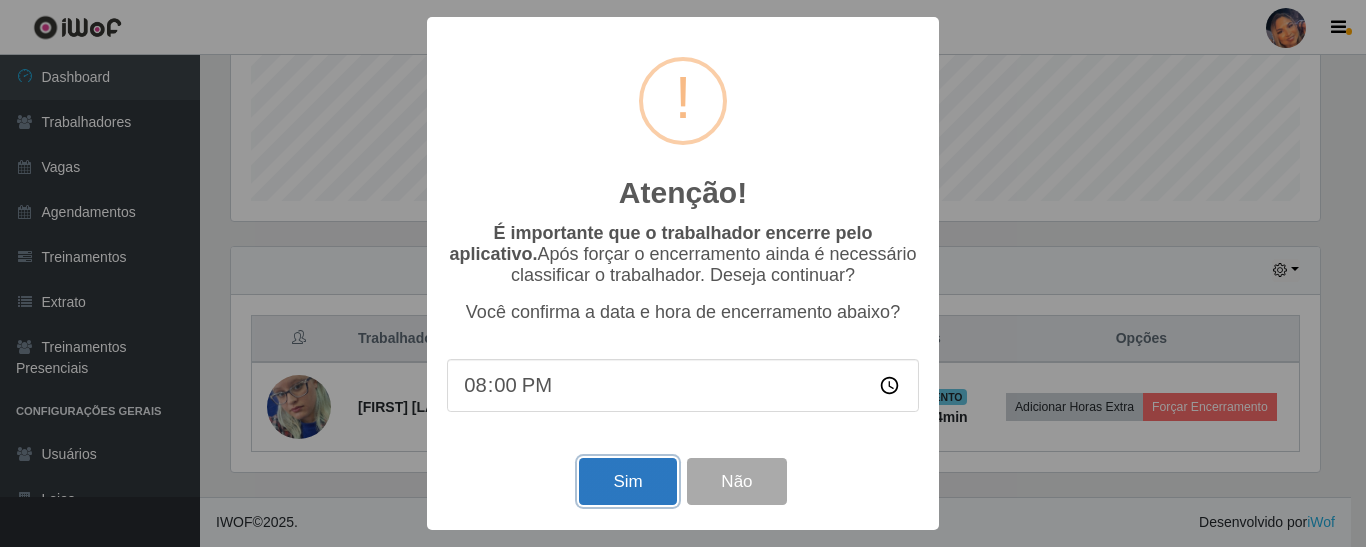 click on "Sim" at bounding box center [627, 481] 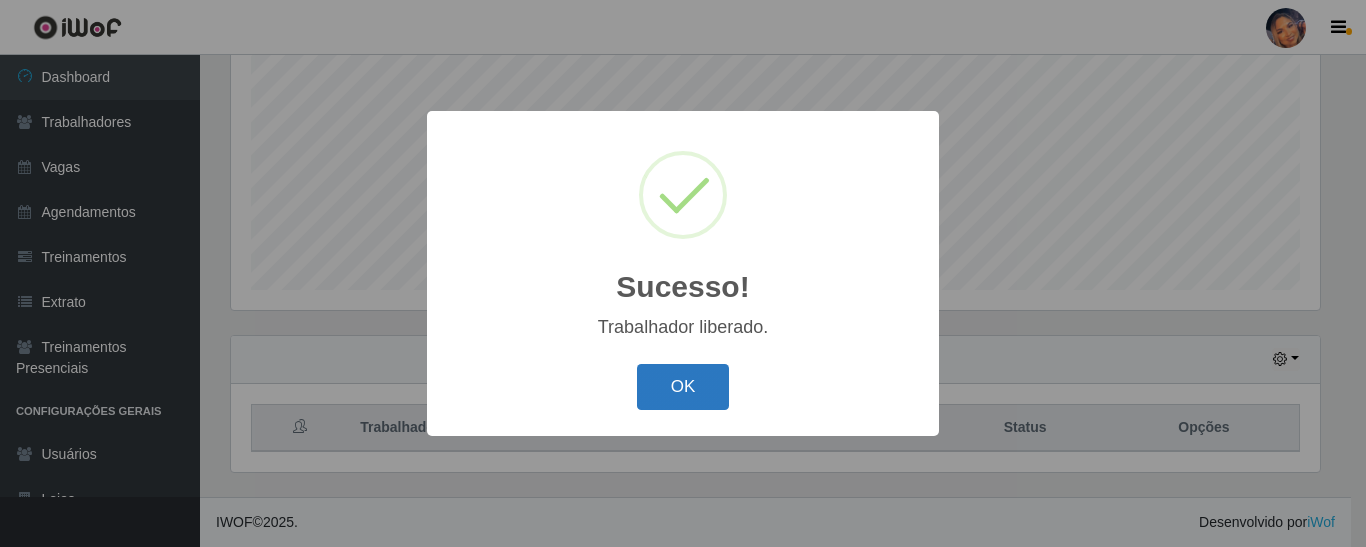 click on "OK" at bounding box center [683, 387] 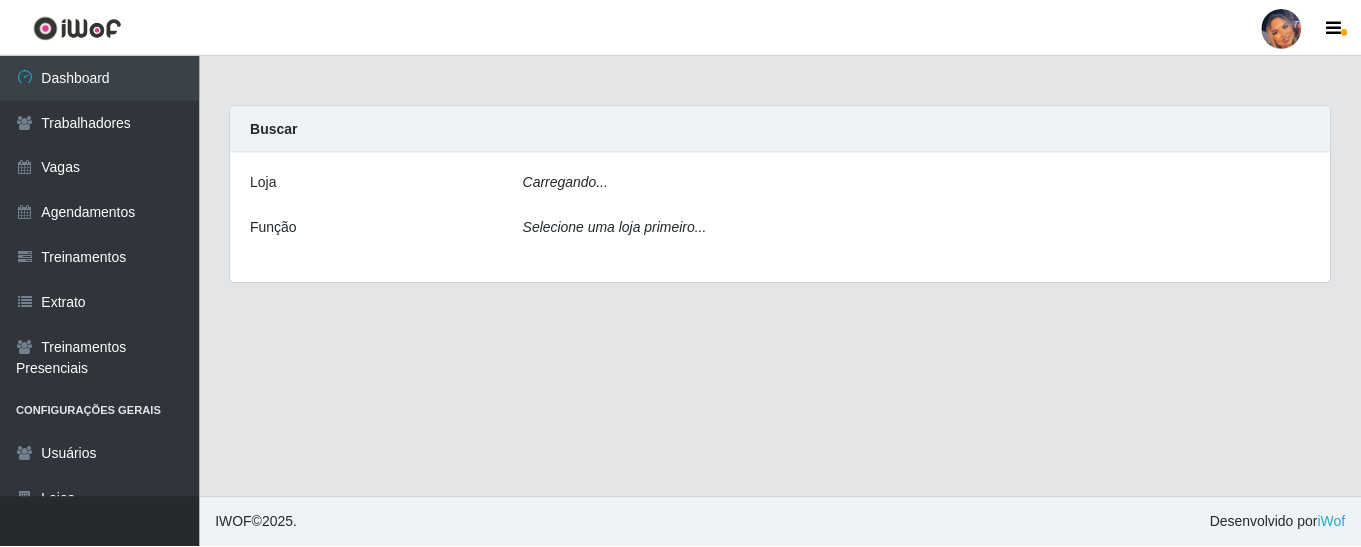 scroll, scrollTop: 0, scrollLeft: 0, axis: both 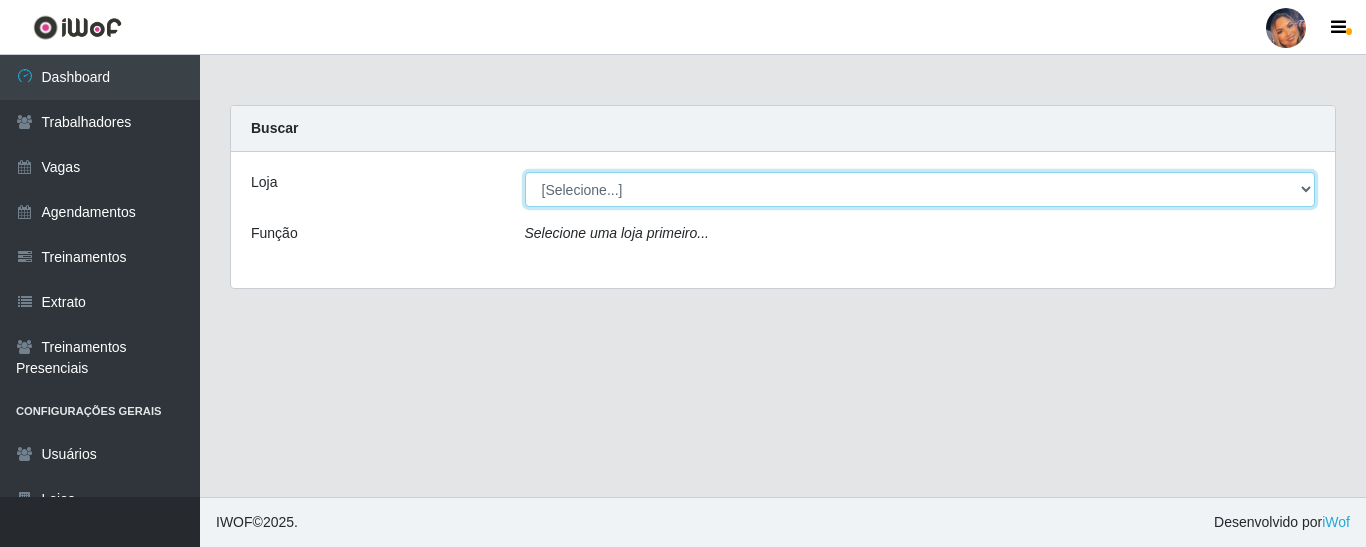 click on "[Selecione...] Supermercado Preço Bom" at bounding box center (920, 189) 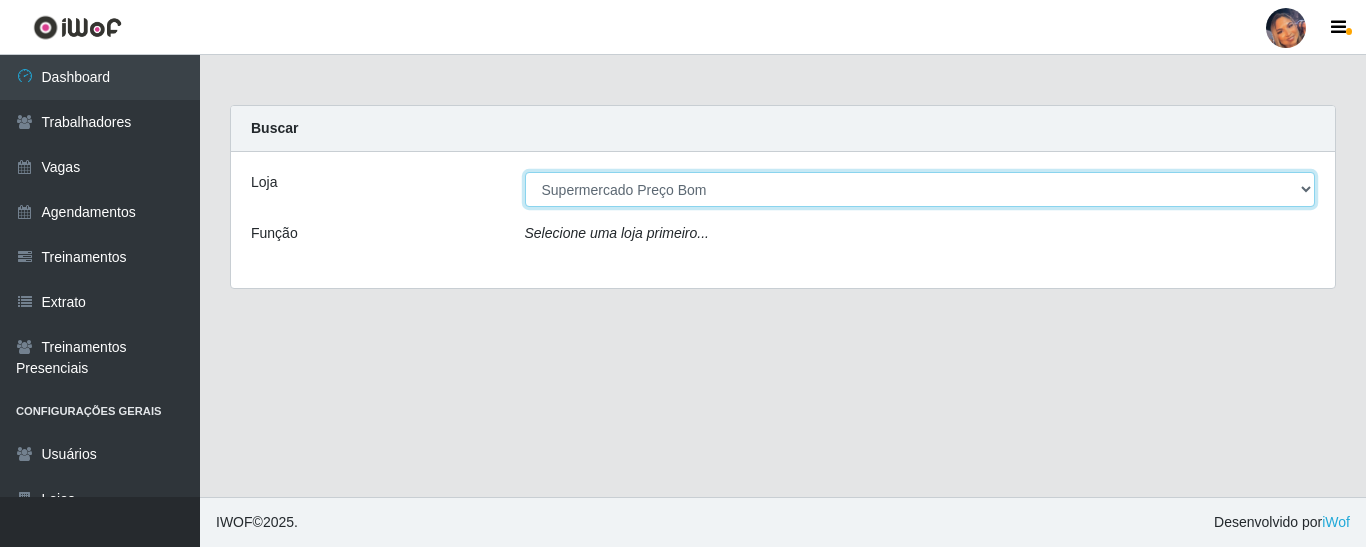 click on "[Selecione...] Supermercado Preço Bom" at bounding box center (920, 189) 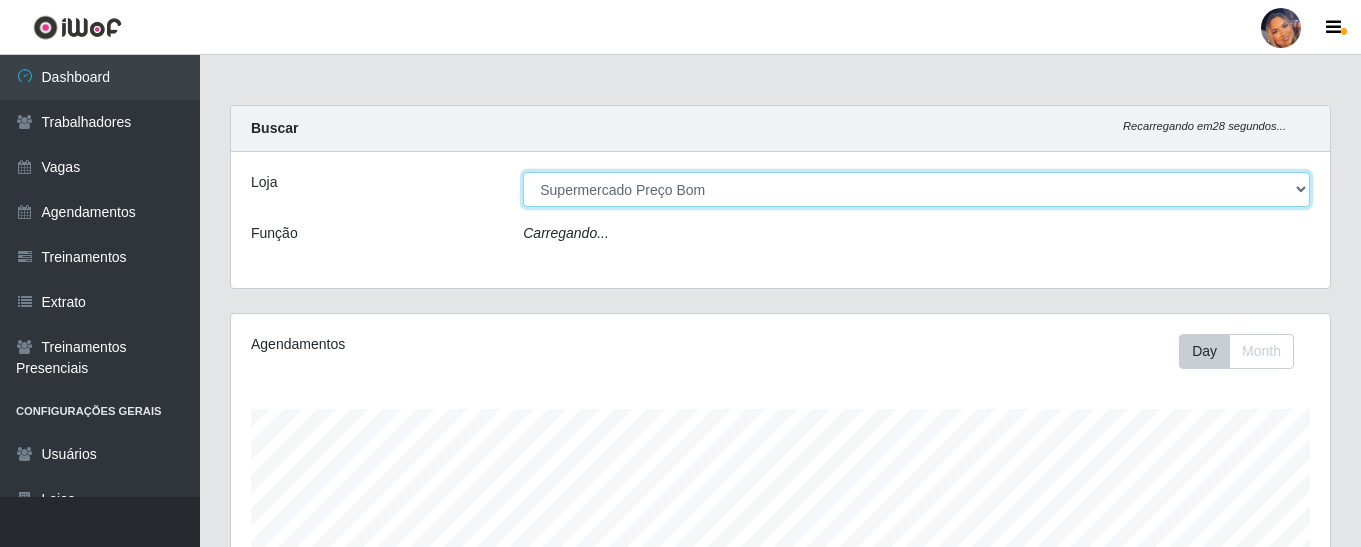 scroll, scrollTop: 999585, scrollLeft: 998901, axis: both 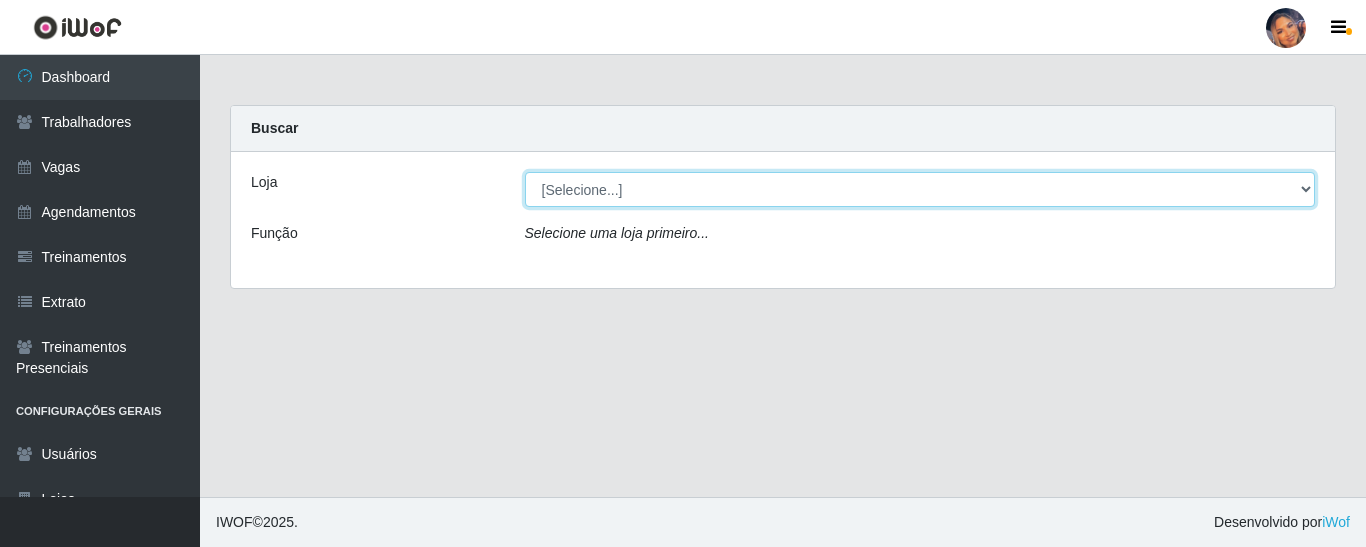 click on "[Selecione...] Supermercado Preço Bom" at bounding box center [920, 189] 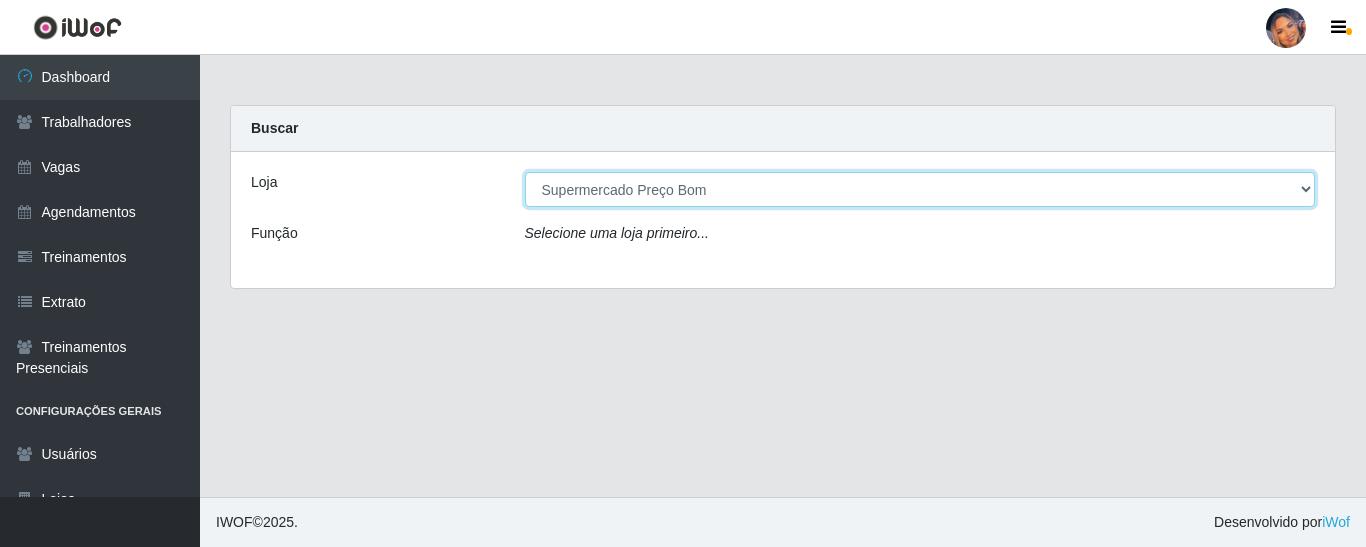 click on "[Selecione...] Supermercado Preço Bom" at bounding box center [920, 189] 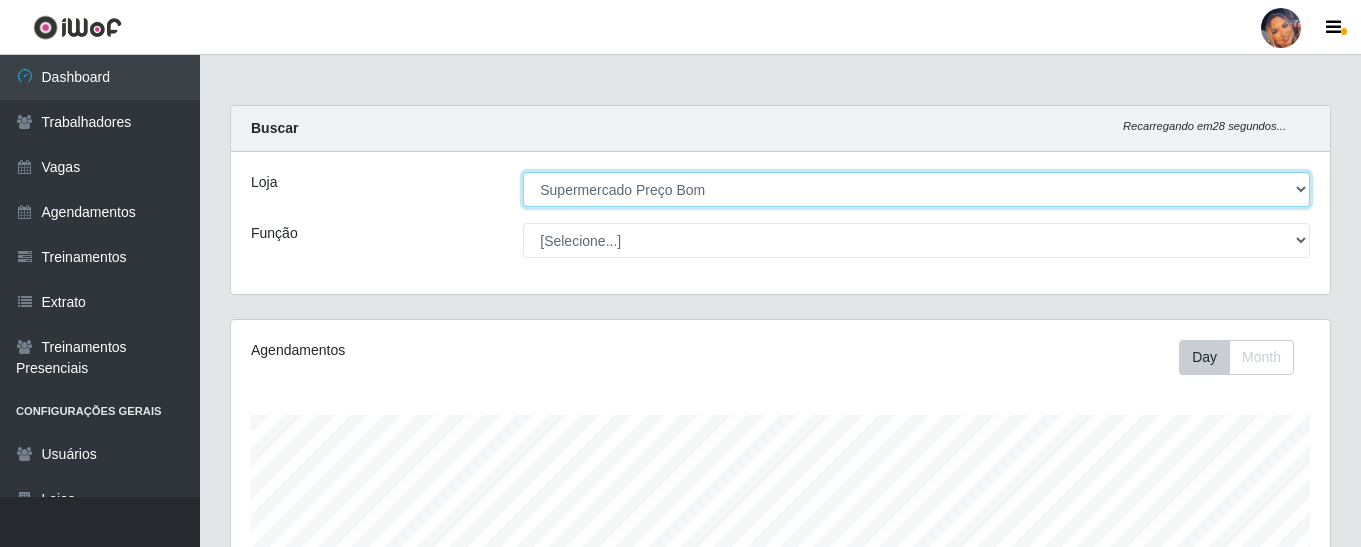 scroll, scrollTop: 999585, scrollLeft: 998901, axis: both 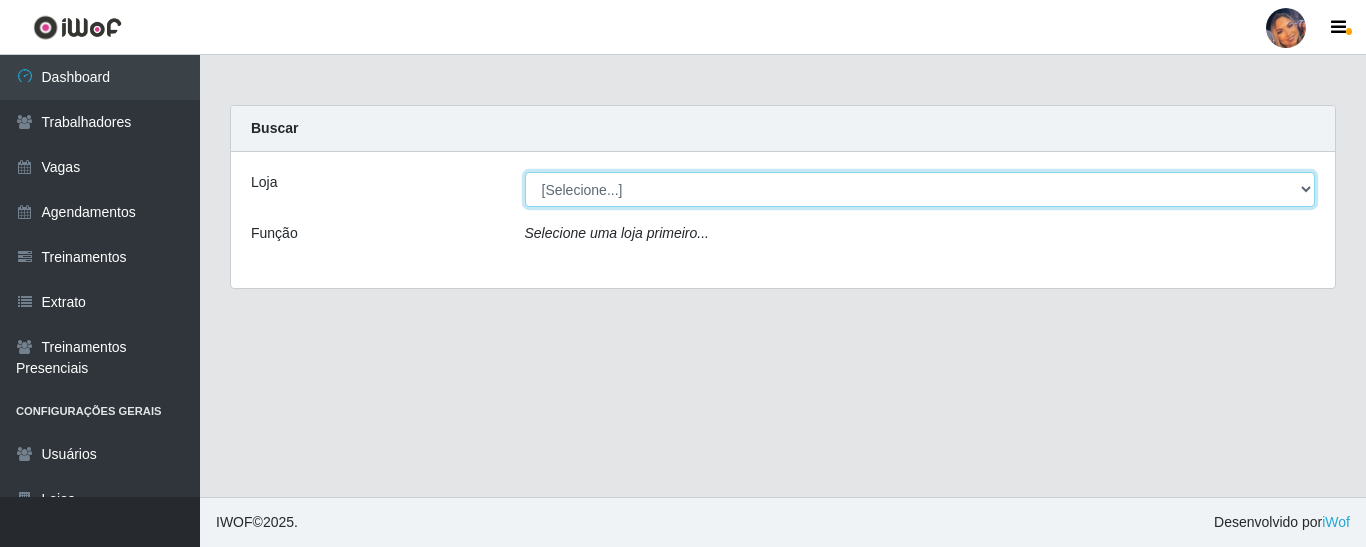 click on "[Selecione...] Supermercado Preço Bom" at bounding box center (920, 189) 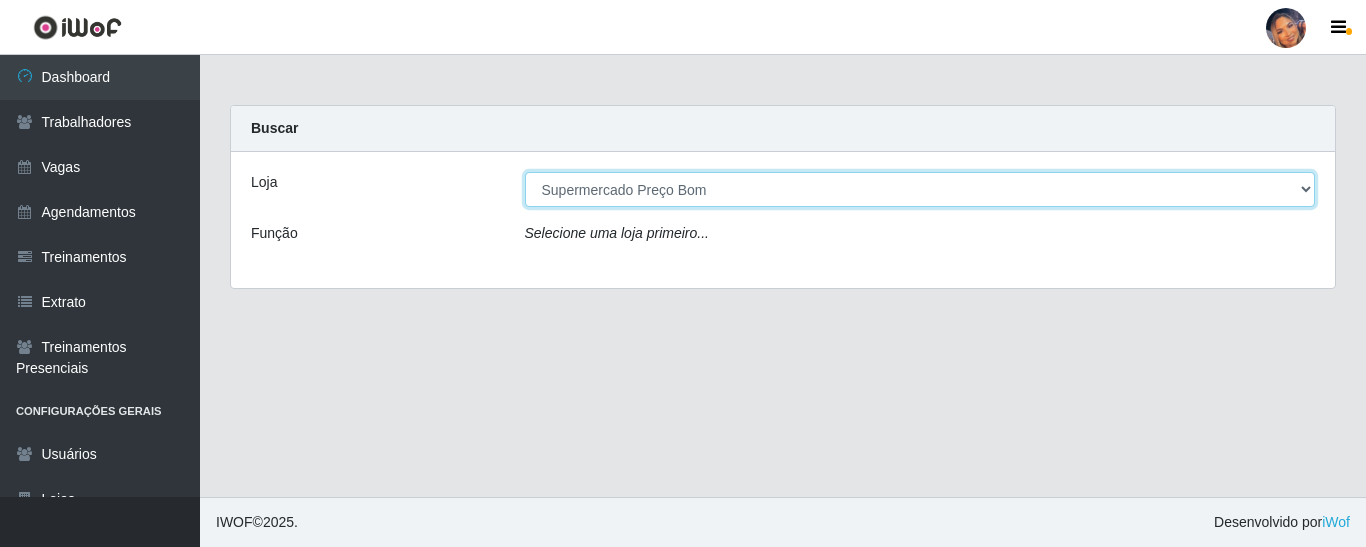 click on "[Selecione...] Supermercado Preço Bom" at bounding box center (920, 189) 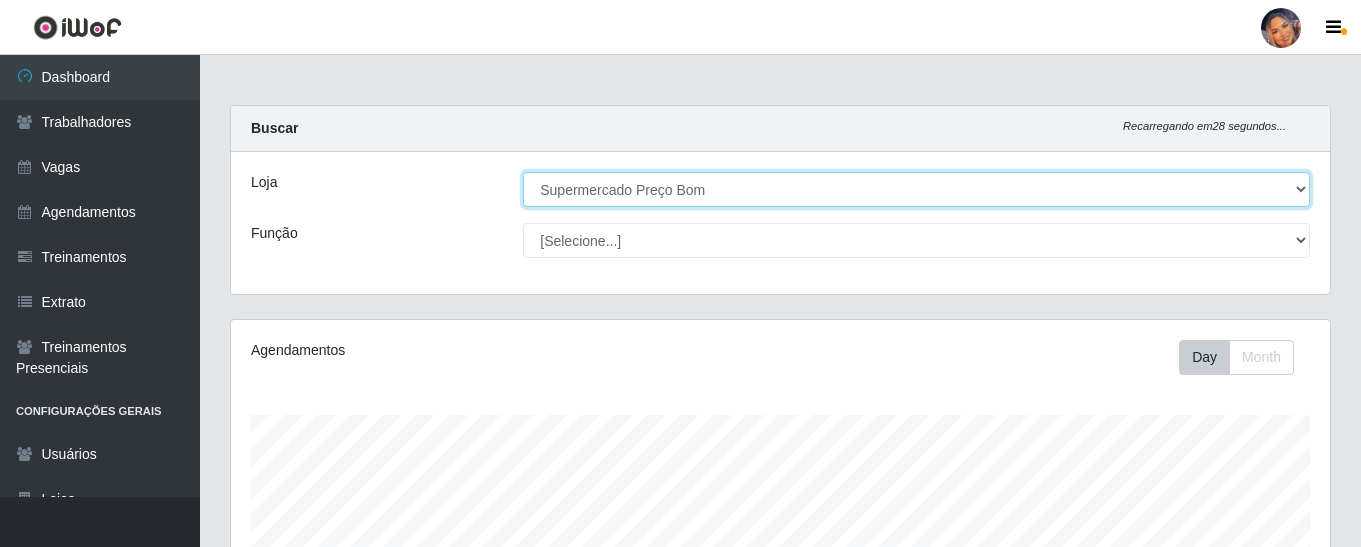 scroll, scrollTop: 999585, scrollLeft: 998901, axis: both 